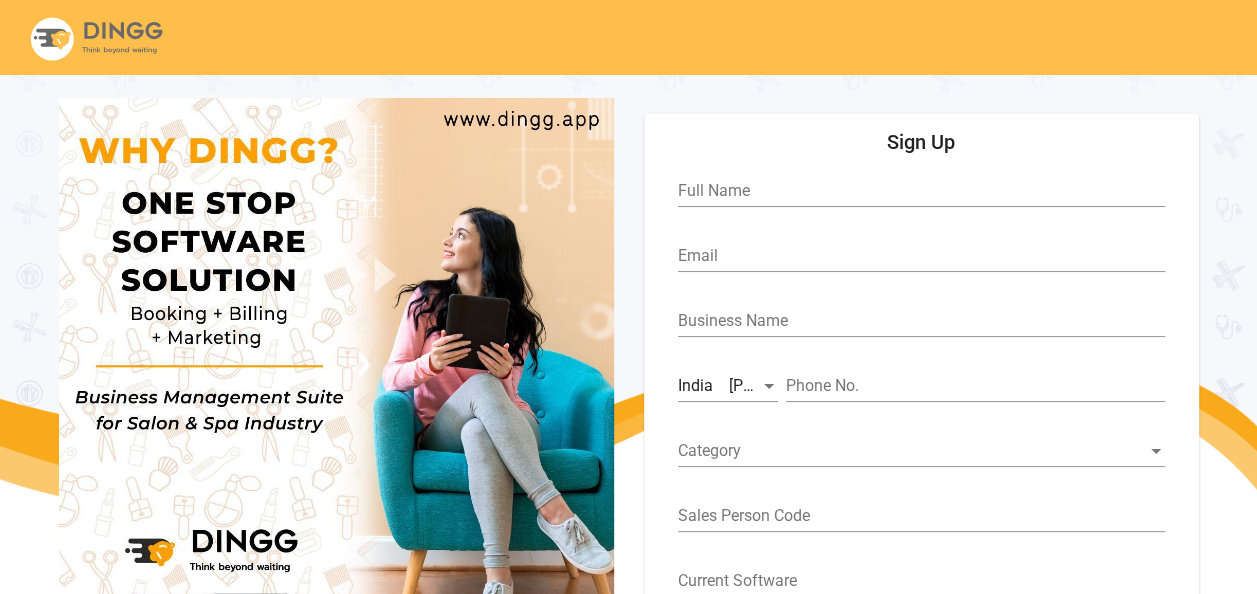 scroll, scrollTop: 108, scrollLeft: 0, axis: vertical 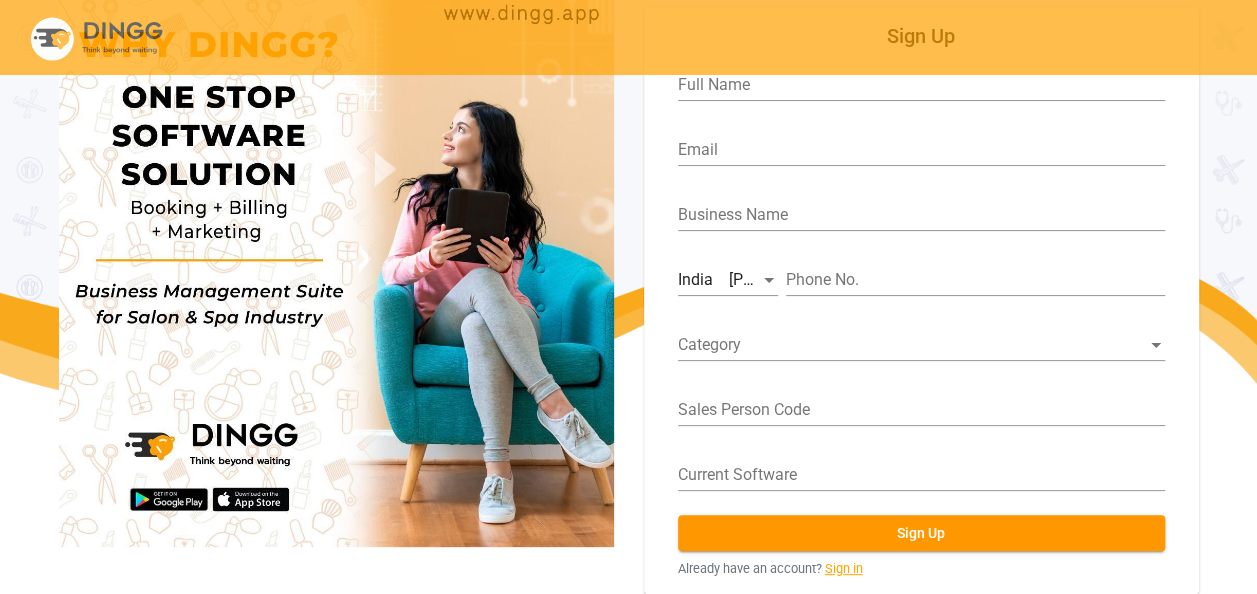 click on "Sign in" 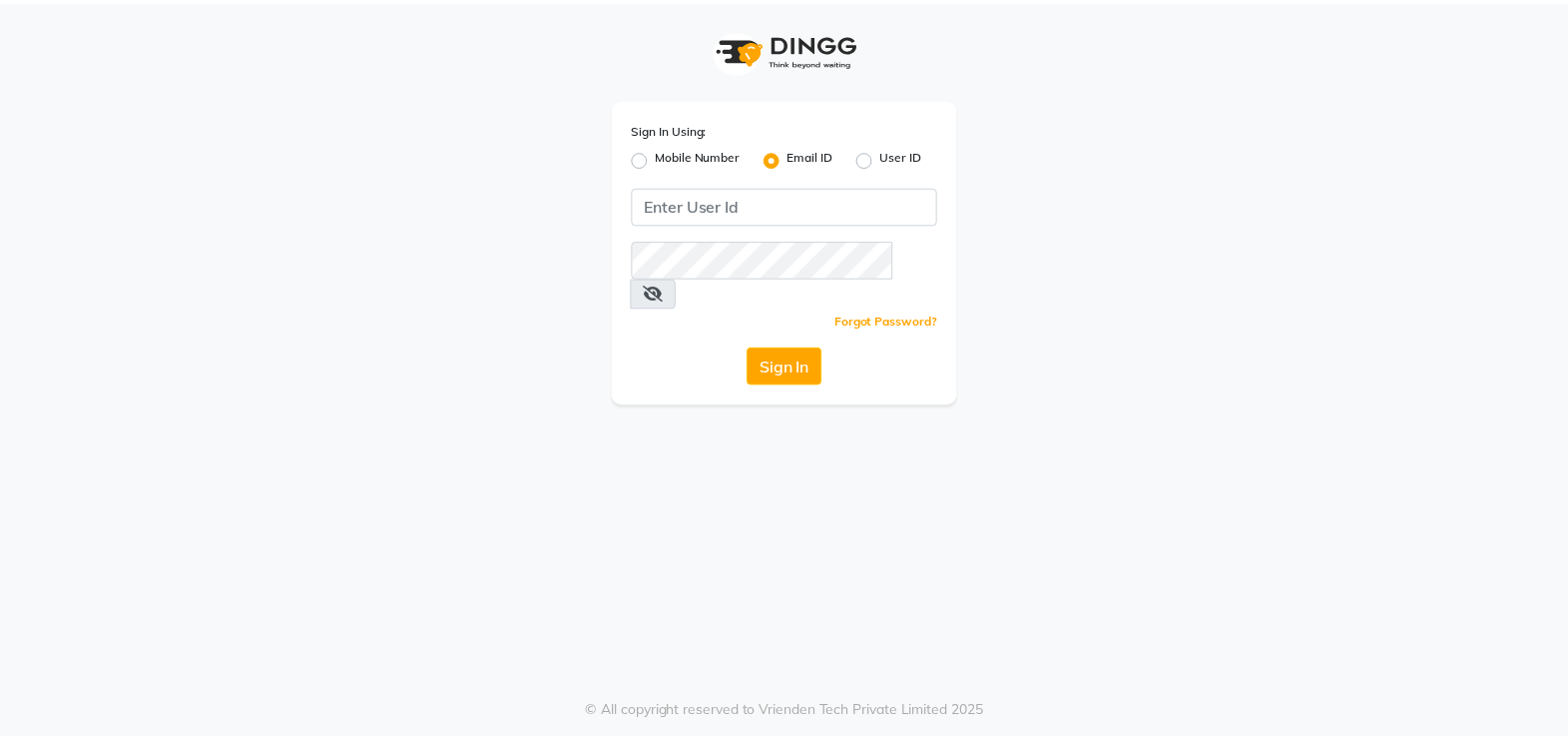 scroll, scrollTop: 0, scrollLeft: 0, axis: both 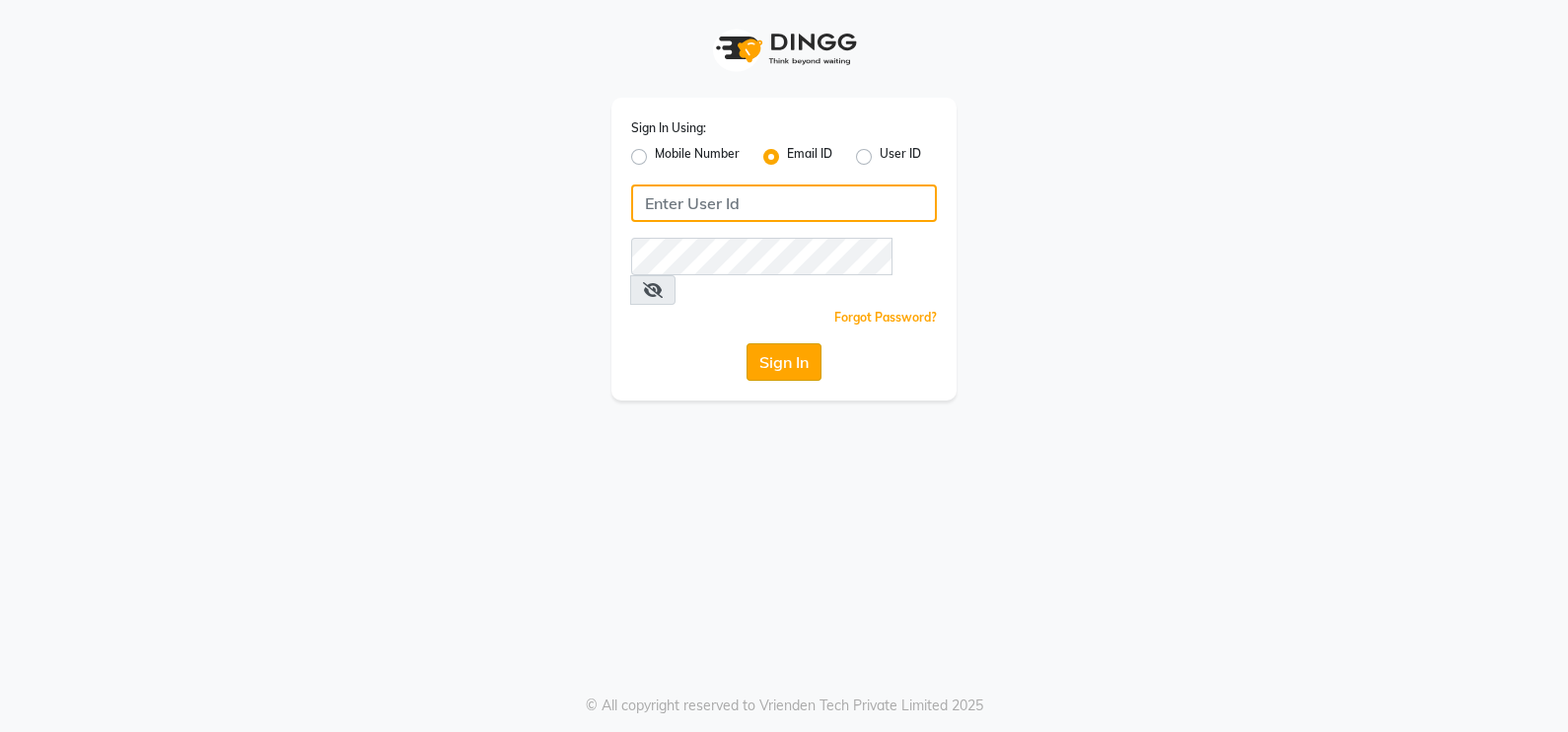 type on "[EMAIL]" 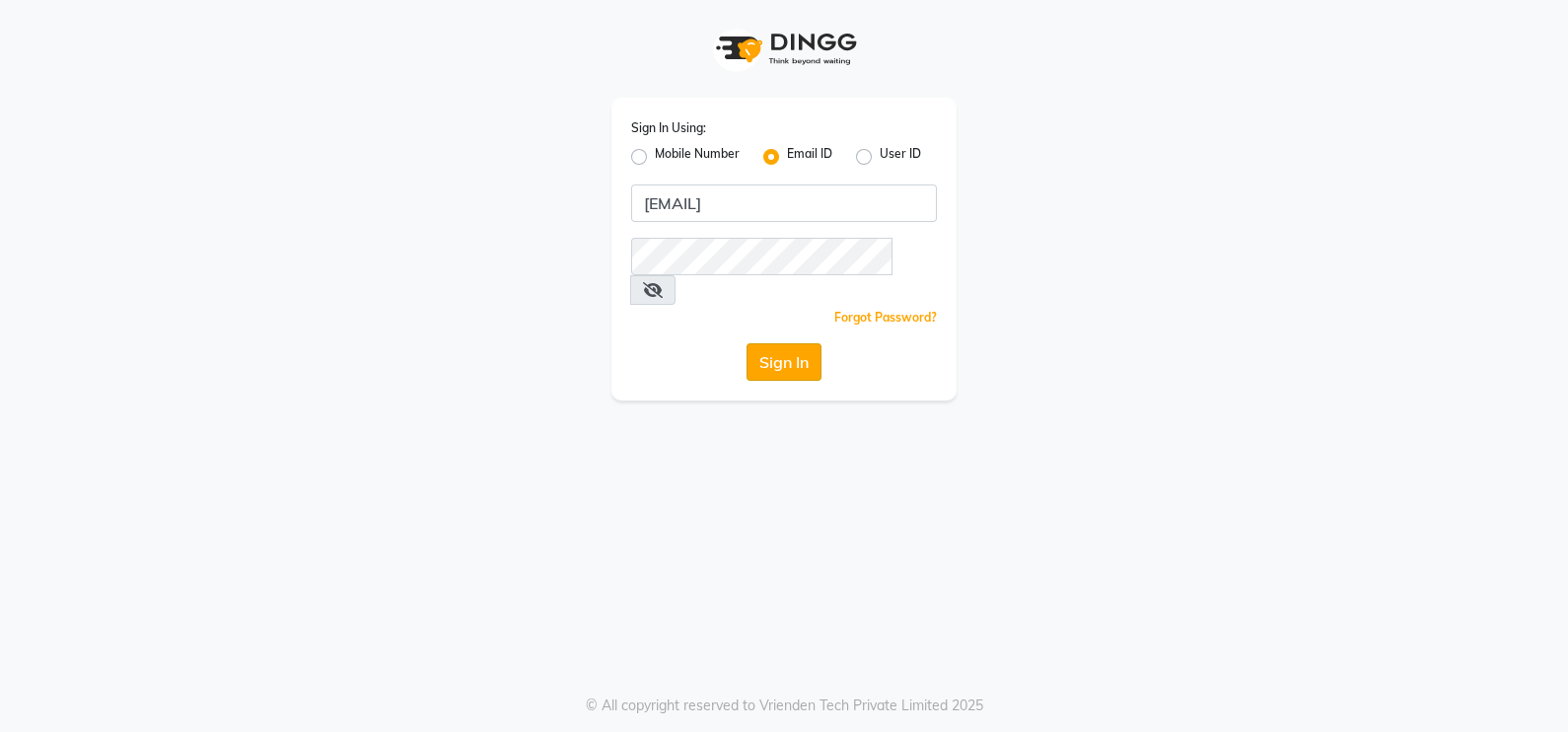 click on "Sign In" 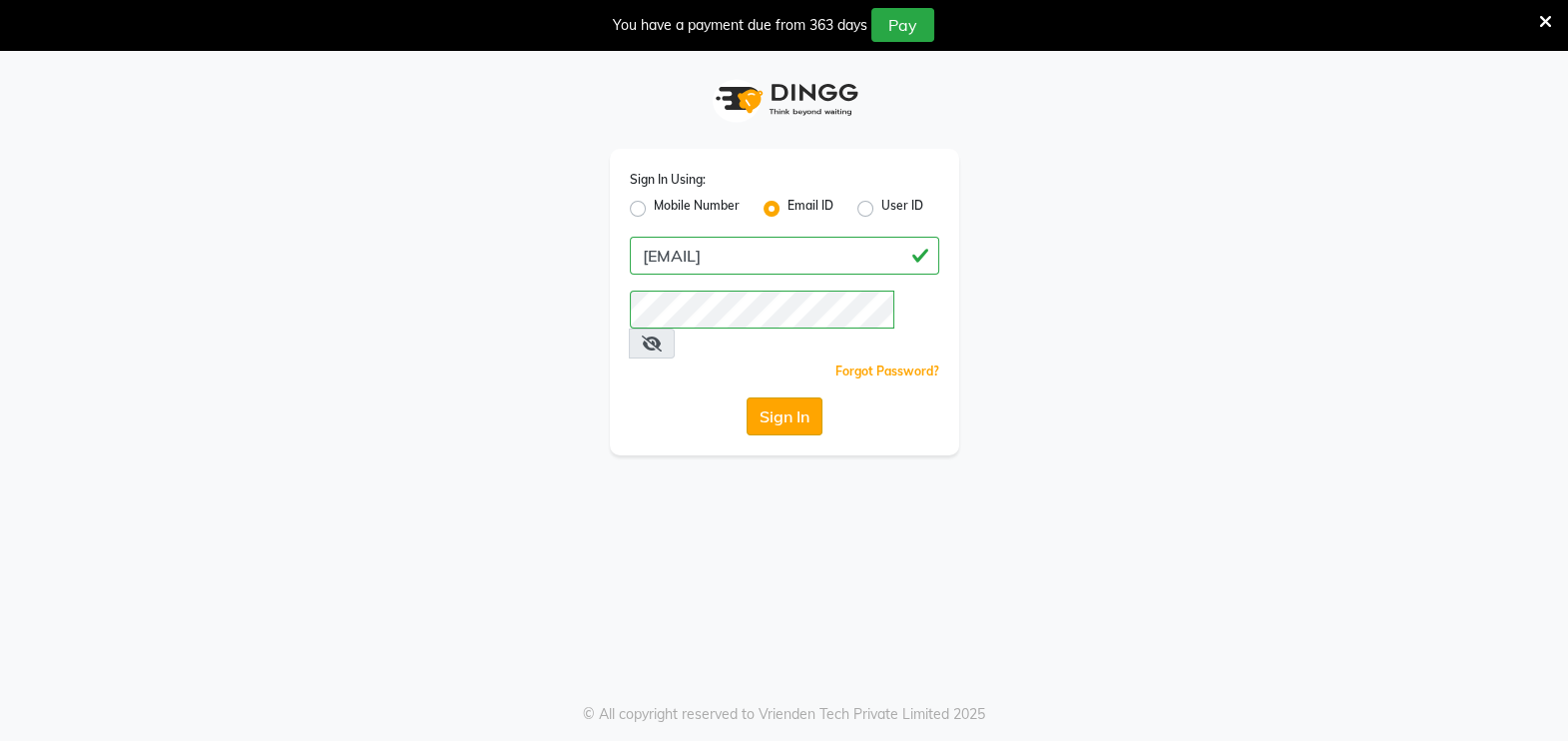 click on "Sign In" 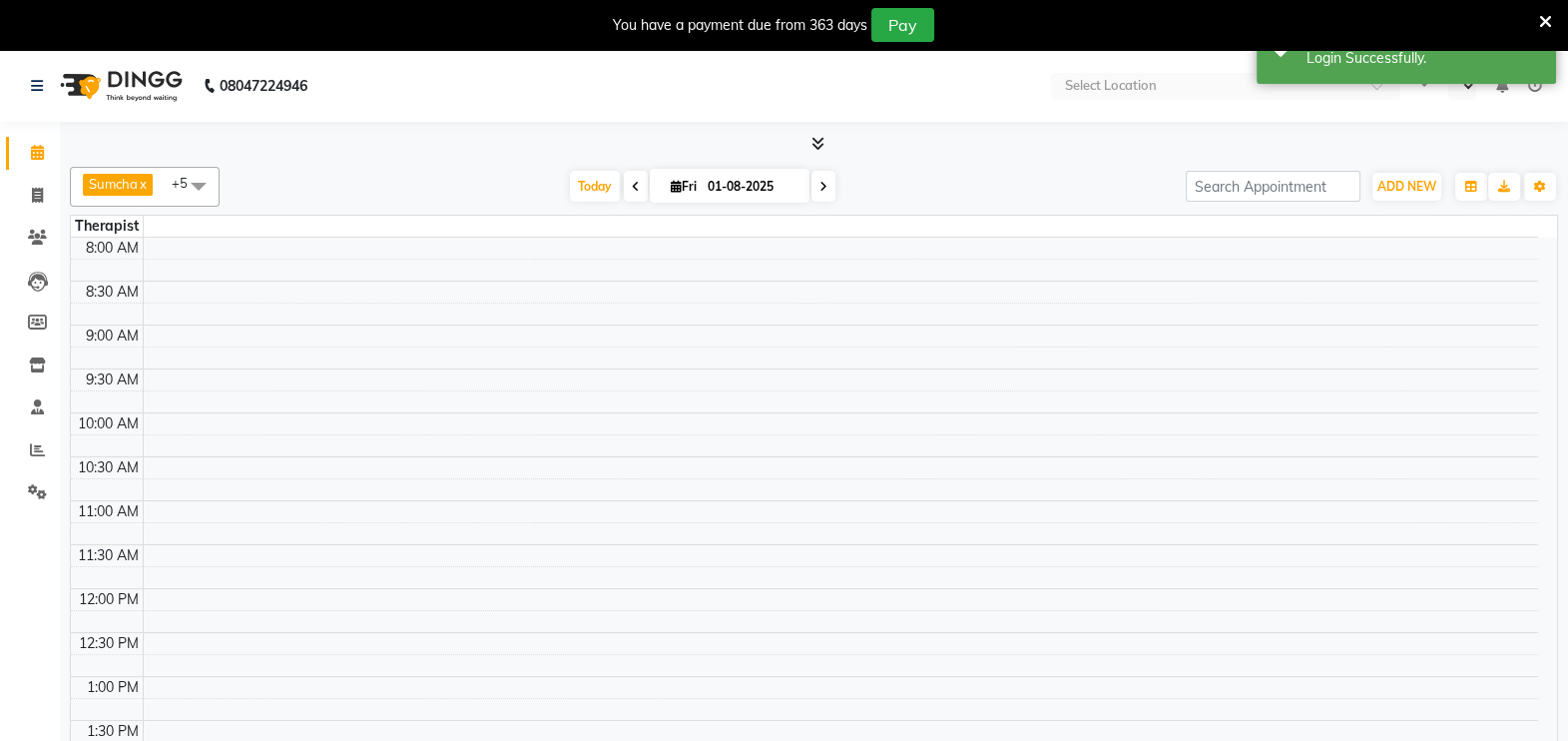 select on "en" 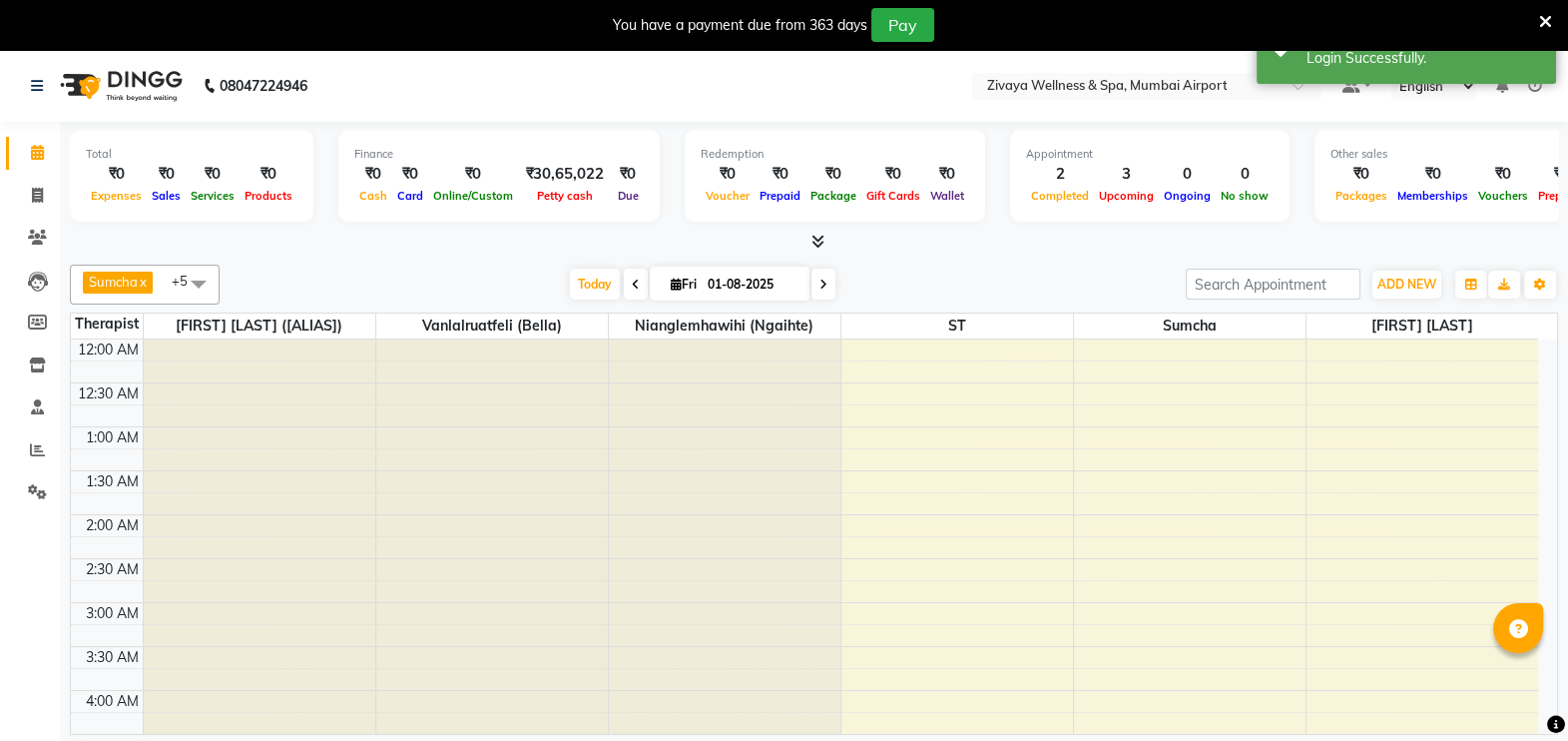 scroll, scrollTop: 1221, scrollLeft: 0, axis: vertical 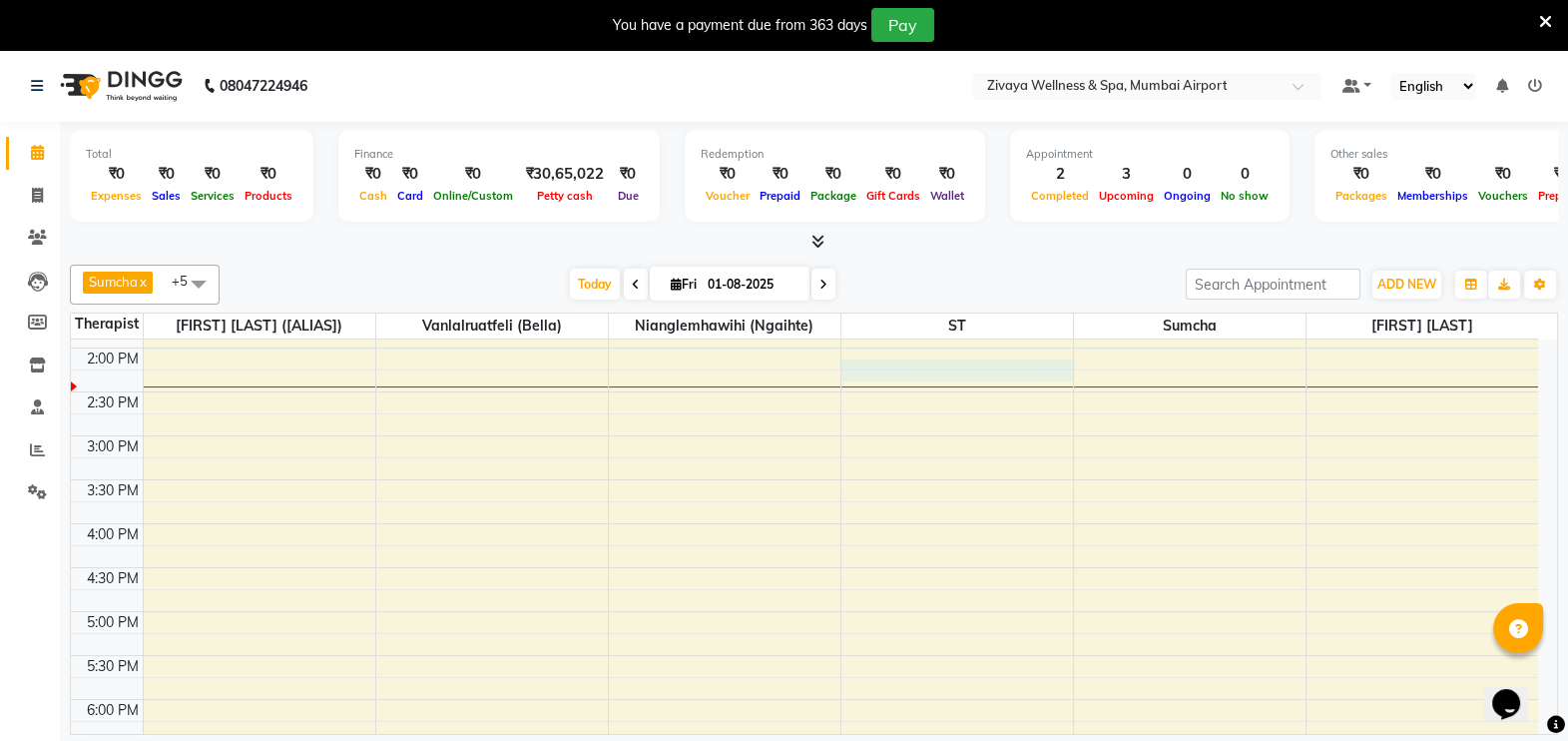 click on "[TIME] [TIME] [TIME] [TIME] [TIME] [TIME] [TIME] [TIME] [TIME] [TIME] [TIME] [TIME] [TIME] [TIME] [TIME] [TIME] [TIME] [TIME] [TIME] [TIME] [TIME] [TIME] [TIME] [TIME] [TIME] [TIME] [TIME] [TIME] [TIME] [TIME] [TIME] [TIME] [TIME] [TIME] [TIME] [TIME] [TIME] [TIME] [TIME] [TIME] [TIME] [TIME] [TIME] [TIME] [TIME] [TIME] [TIME]     [FIRST], TK01, [TIME]-[TIME], [SERVICE] - [DURATION]     [FIRST], TK03, [TIME]-[TIME], [SERVICE] - [DURATION]     [FIRST], TK05, [TIME]-[TIME], [SERVICE] - [DURATION]     [FIRST], TK04, [TIME]-[TIME], [SERVICE] - [DURATION]     [FIRST], TK02, [TIME]-[TIME], [SERVICE] - [DURATION]" at bounding box center (804, 172) 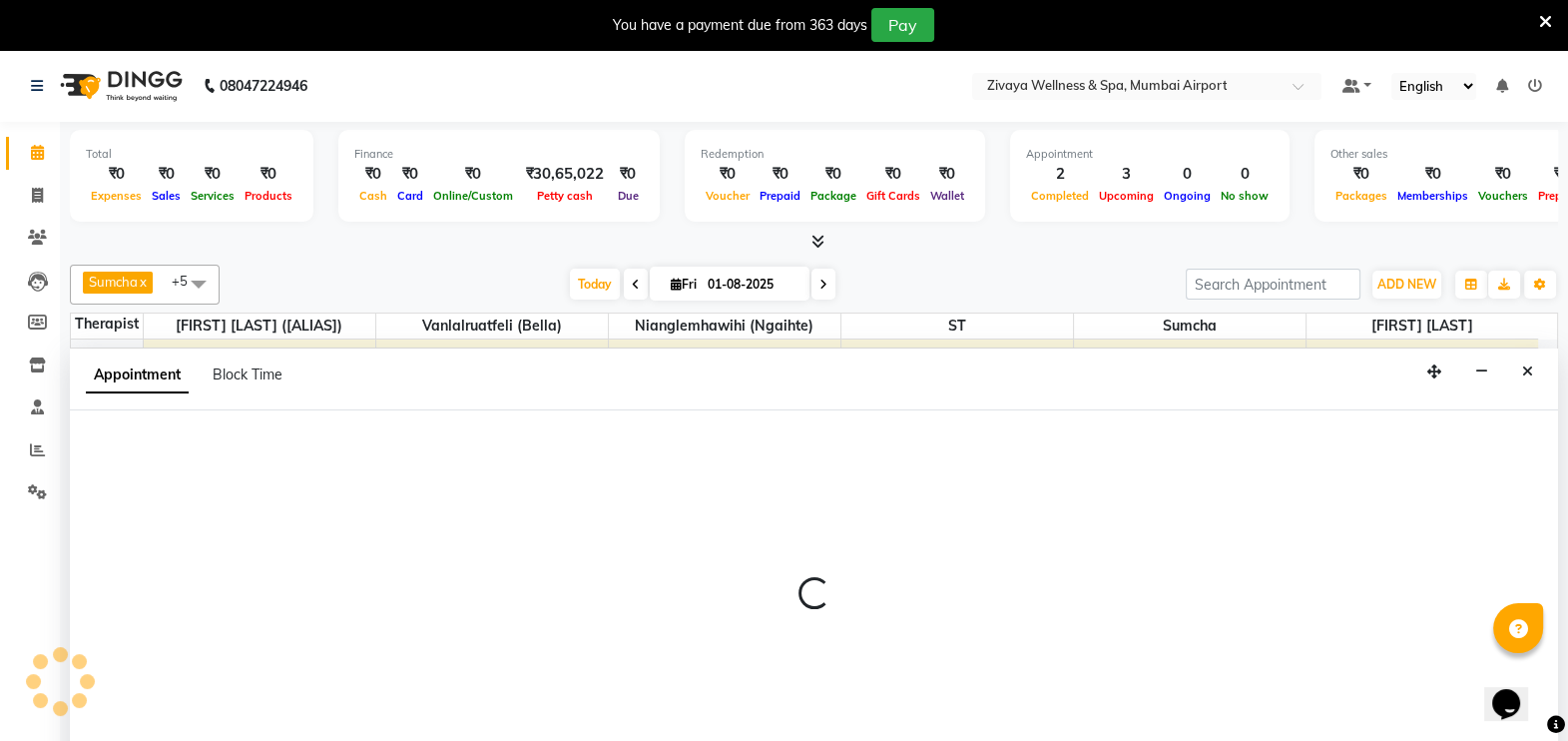 select on "62791" 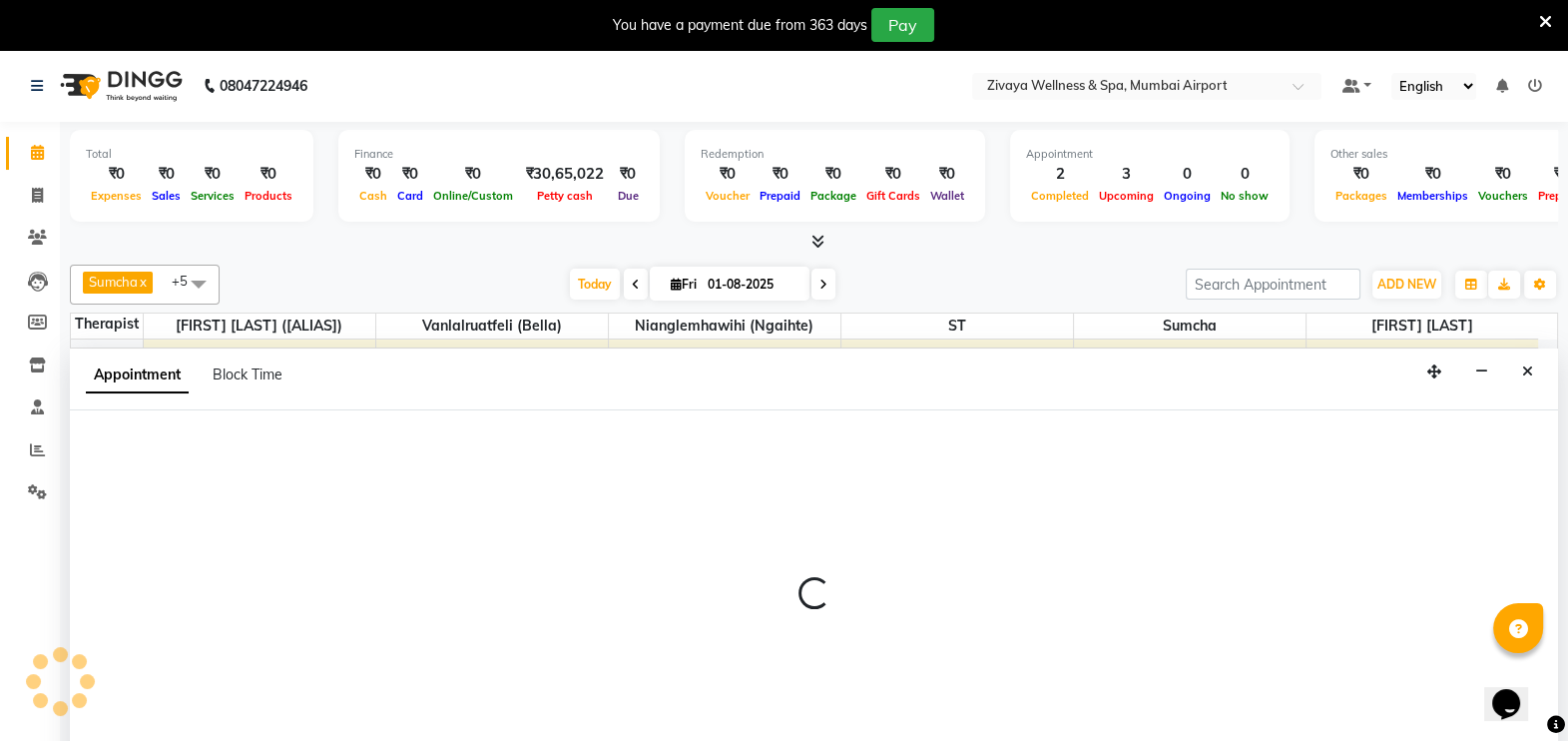 select on "tentative" 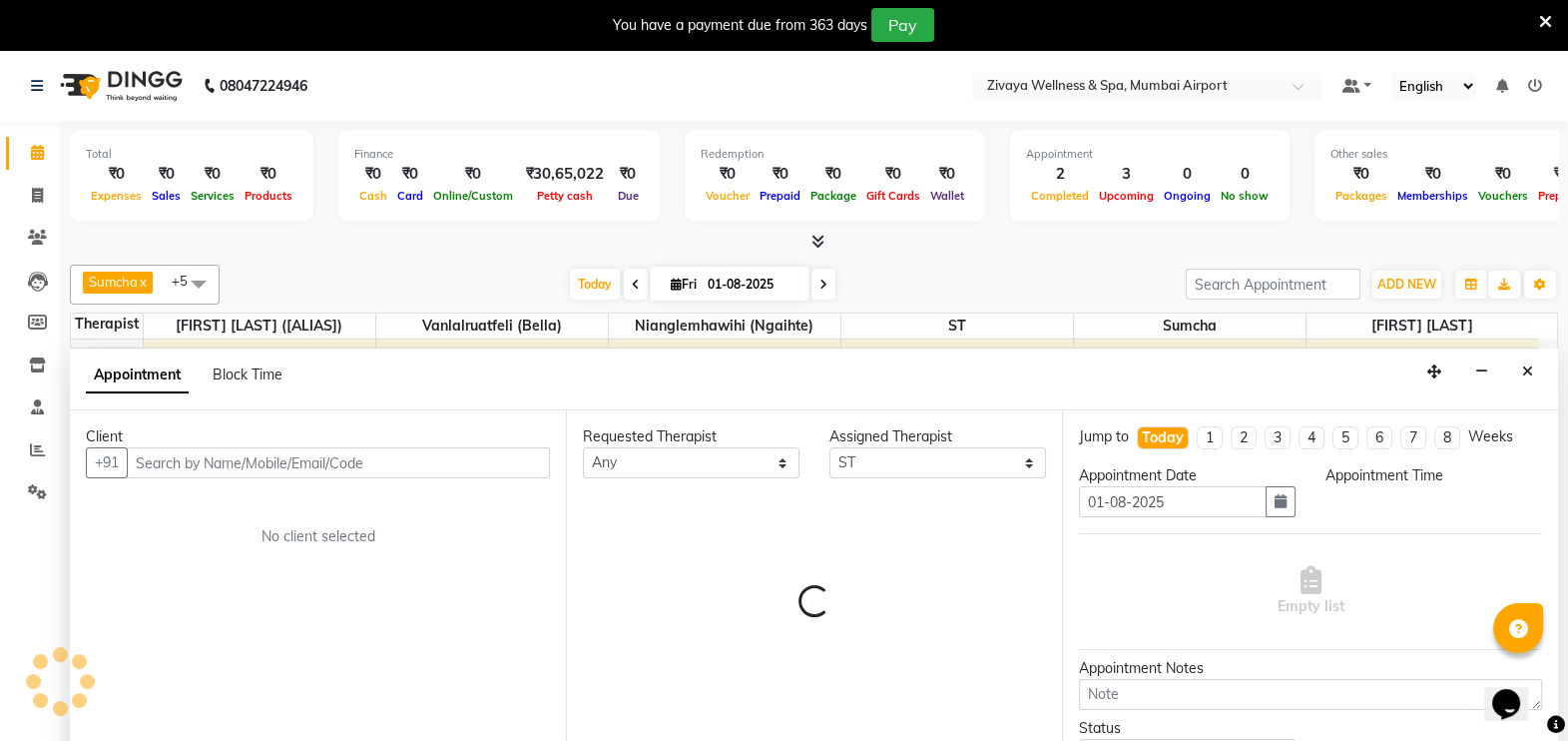 scroll, scrollTop: 50, scrollLeft: 0, axis: vertical 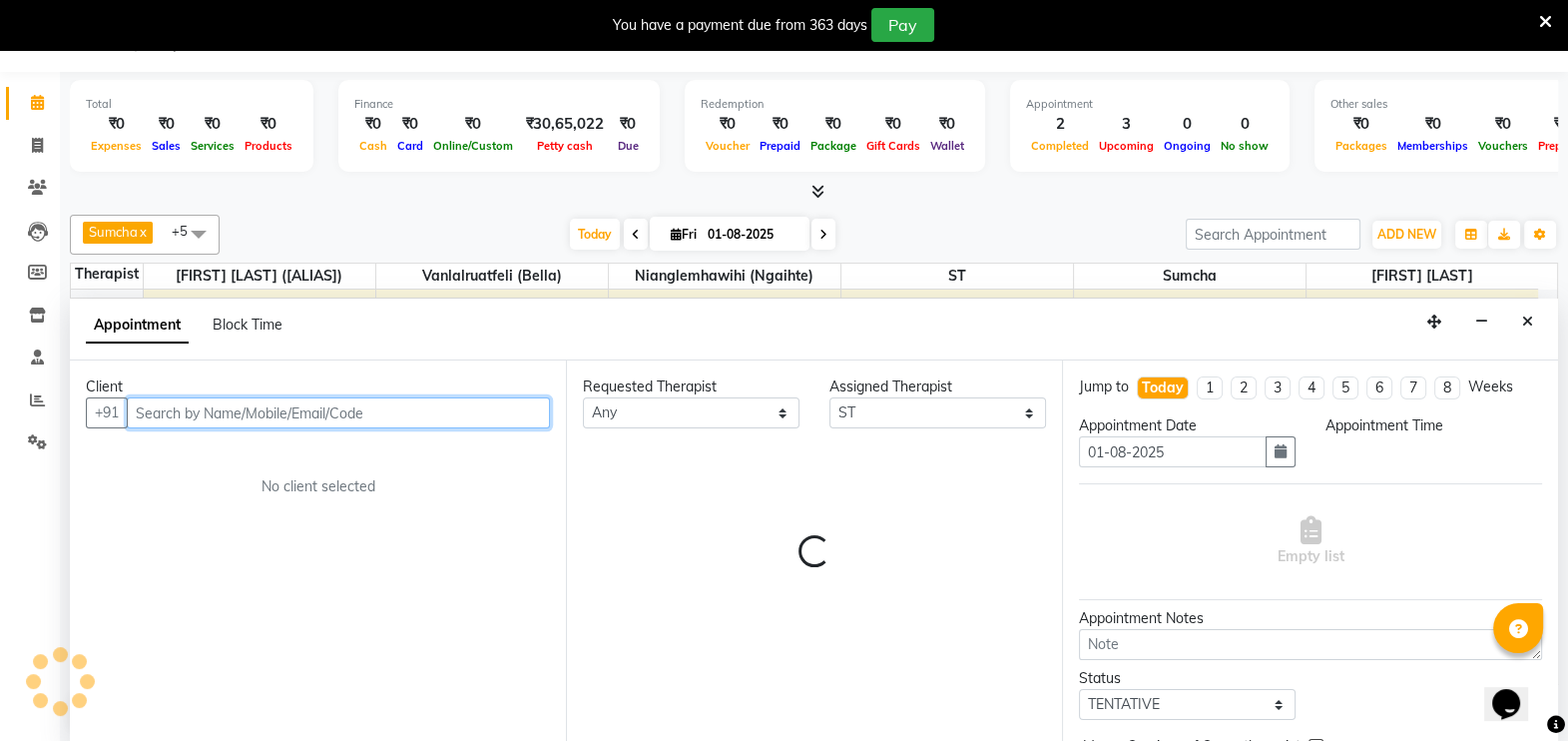 select on "855" 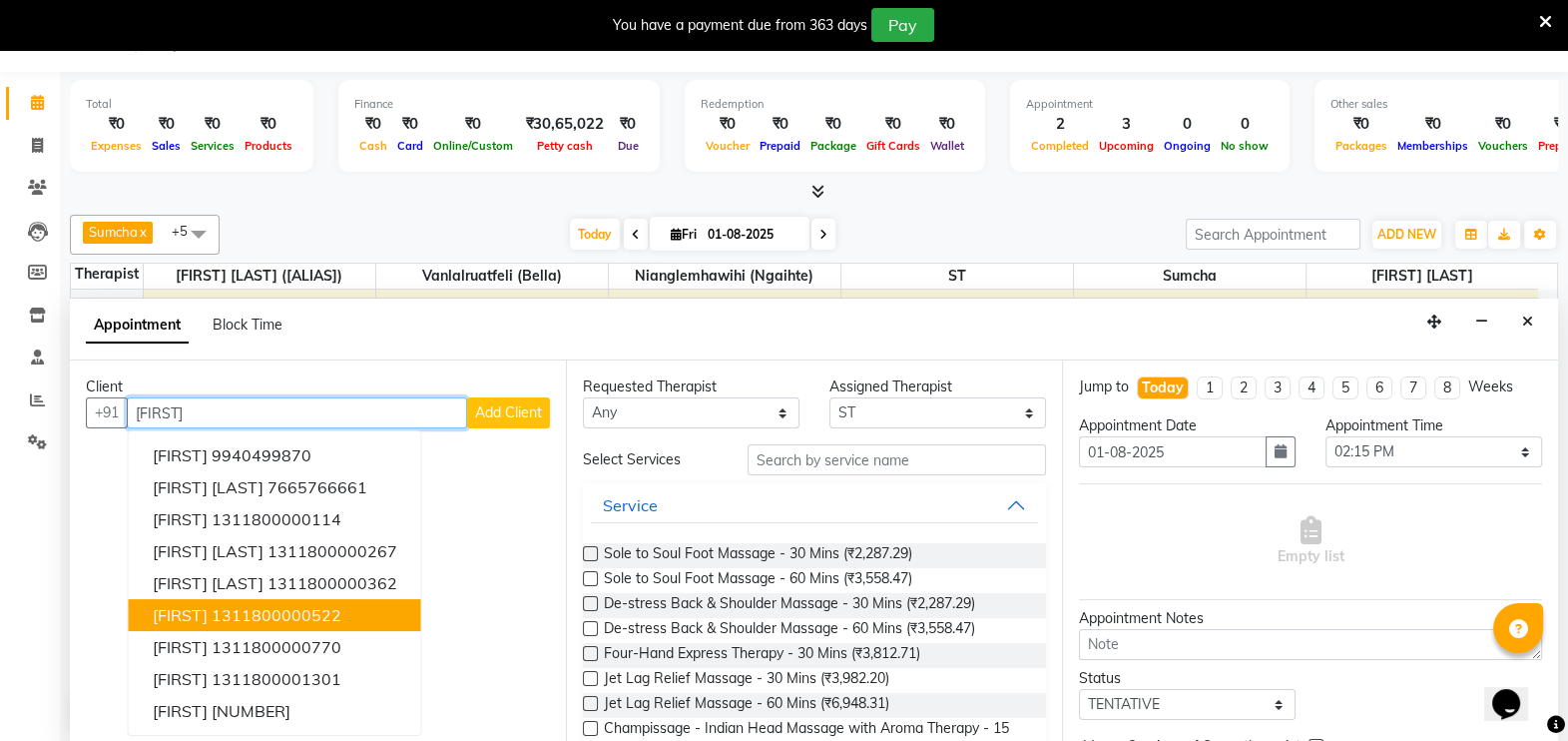 click on "1311800000522" at bounding box center [276, 615] 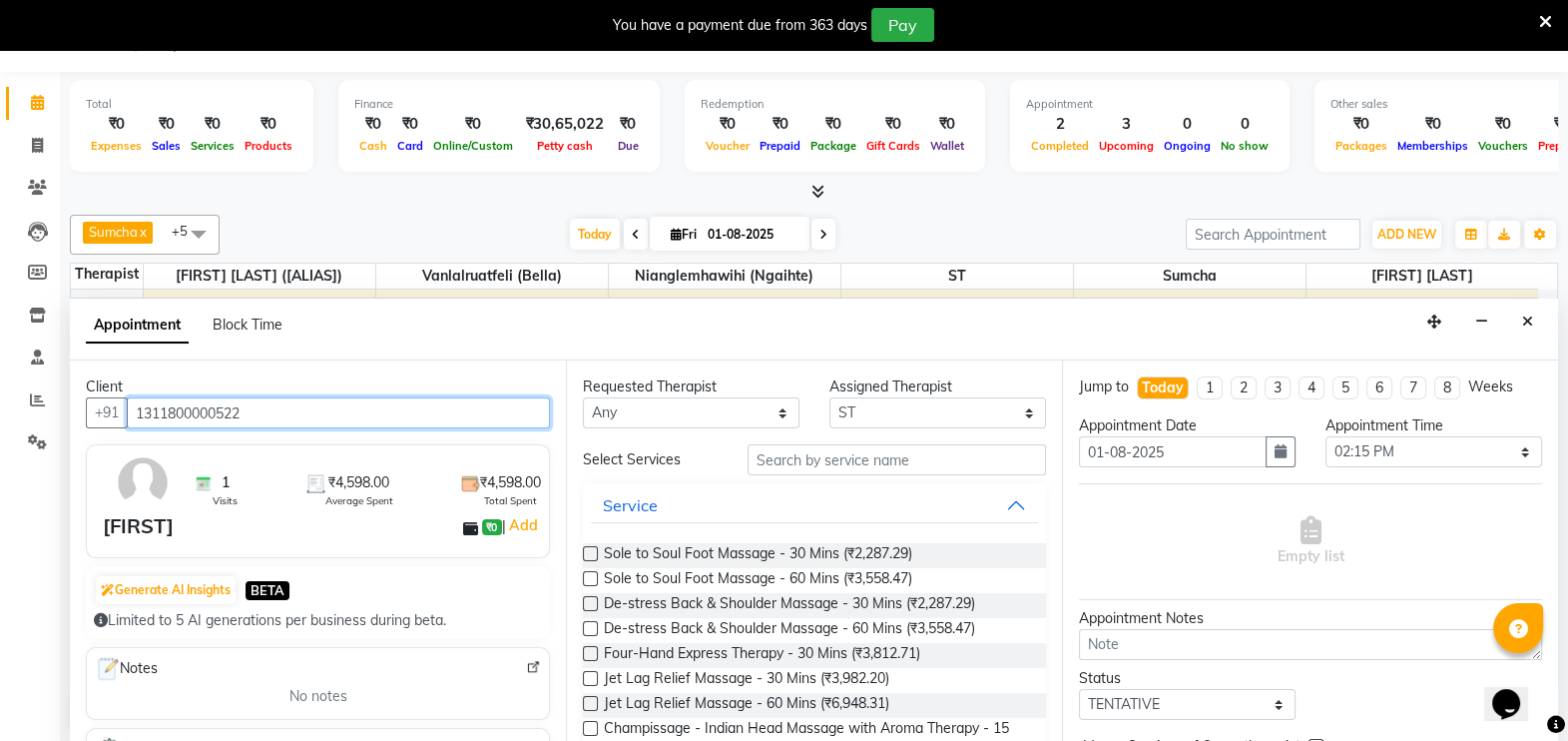 type on "1311800000522" 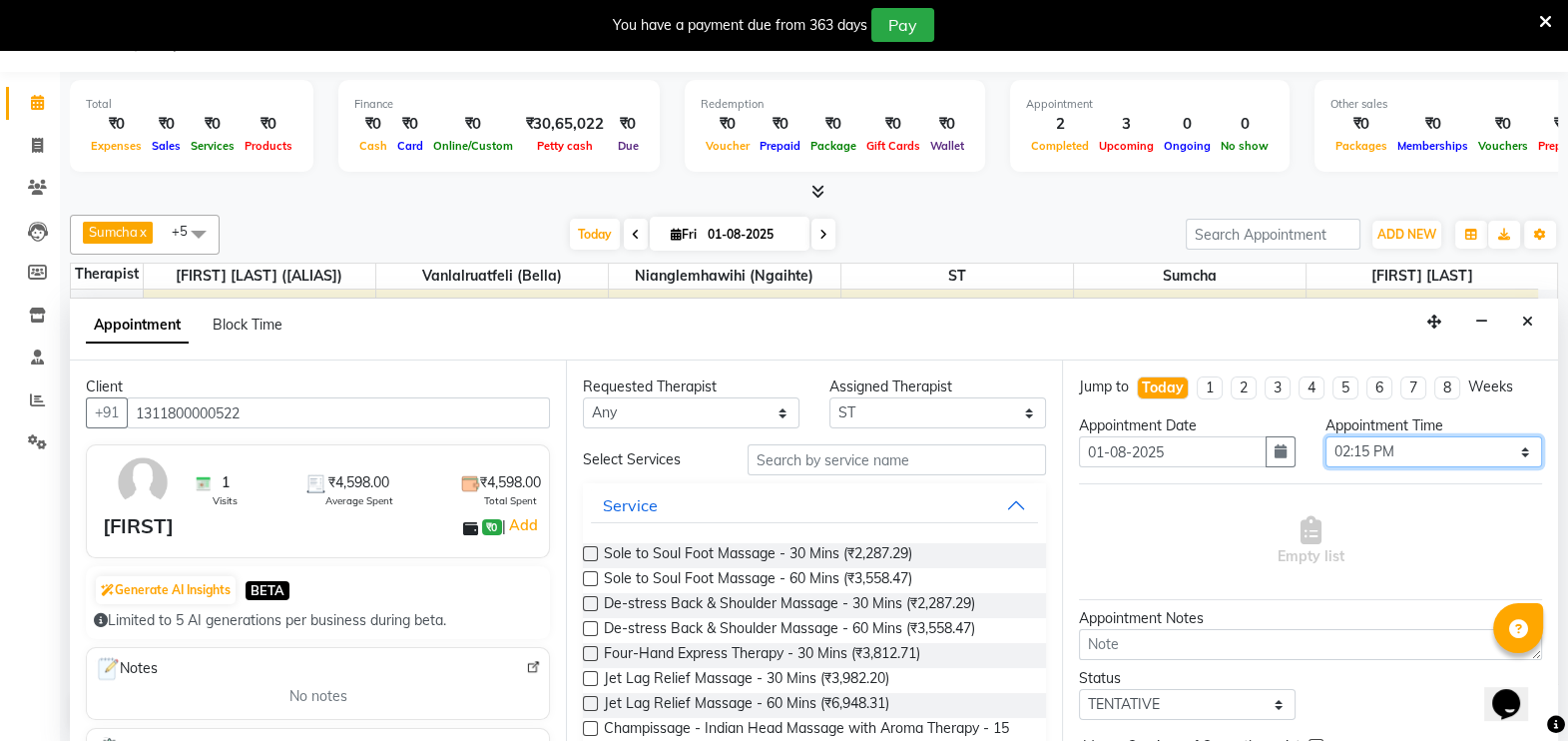 click on "Select 12:00 AM 12:15 AM 12:30 AM 12:45 AM 01:00 AM 01:15 AM 01:30 AM 01:45 AM 02:00 AM 02:15 AM 02:30 AM 02:45 AM 03:00 AM 03:15 AM 03:30 AM 03:45 AM 04:00 AM 04:15 AM 04:30 AM 04:45 AM 05:00 AM 05:15 AM 05:30 AM 05:45 AM 06:00 AM 06:15 AM 06:30 AM 06:45 AM 07:00 AM 07:15 AM 07:30 AM 07:45 AM 08:00 AM 08:15 AM 08:30 AM 08:45 AM 09:00 AM 09:15 AM 09:30 AM 09:45 AM 10:00 AM 10:15 AM 10:30 AM 10:45 AM 11:00 AM 11:15 AM 11:30 AM 11:45 AM 12:00 PM 12:15 PM 12:30 PM 12:45 PM 01:00 PM 01:15 PM 01:30 PM 01:45 PM 02:00 PM 02:15 PM 02:30 PM 02:45 PM 03:00 PM 03:15 PM 03:30 PM 03:45 PM 04:00 PM 04:15 PM 04:30 PM 04:45 PM 05:00 PM 05:15 PM 05:30 PM 05:45 PM 06:00 PM 06:15 PM 06:30 PM 06:45 PM 07:00 PM 07:15 PM 07:30 PM 07:45 PM 08:00 PM 08:15 PM 08:30 PM 08:45 PM 09:00 PM 09:15 PM 09:30 PM 09:45 PM 10:00 PM 10:15 PM 10:30 PM 10:45 PM 11:00 PM 11:15 PM 11:30 PM 11:45 PM" at bounding box center (1433, 451) 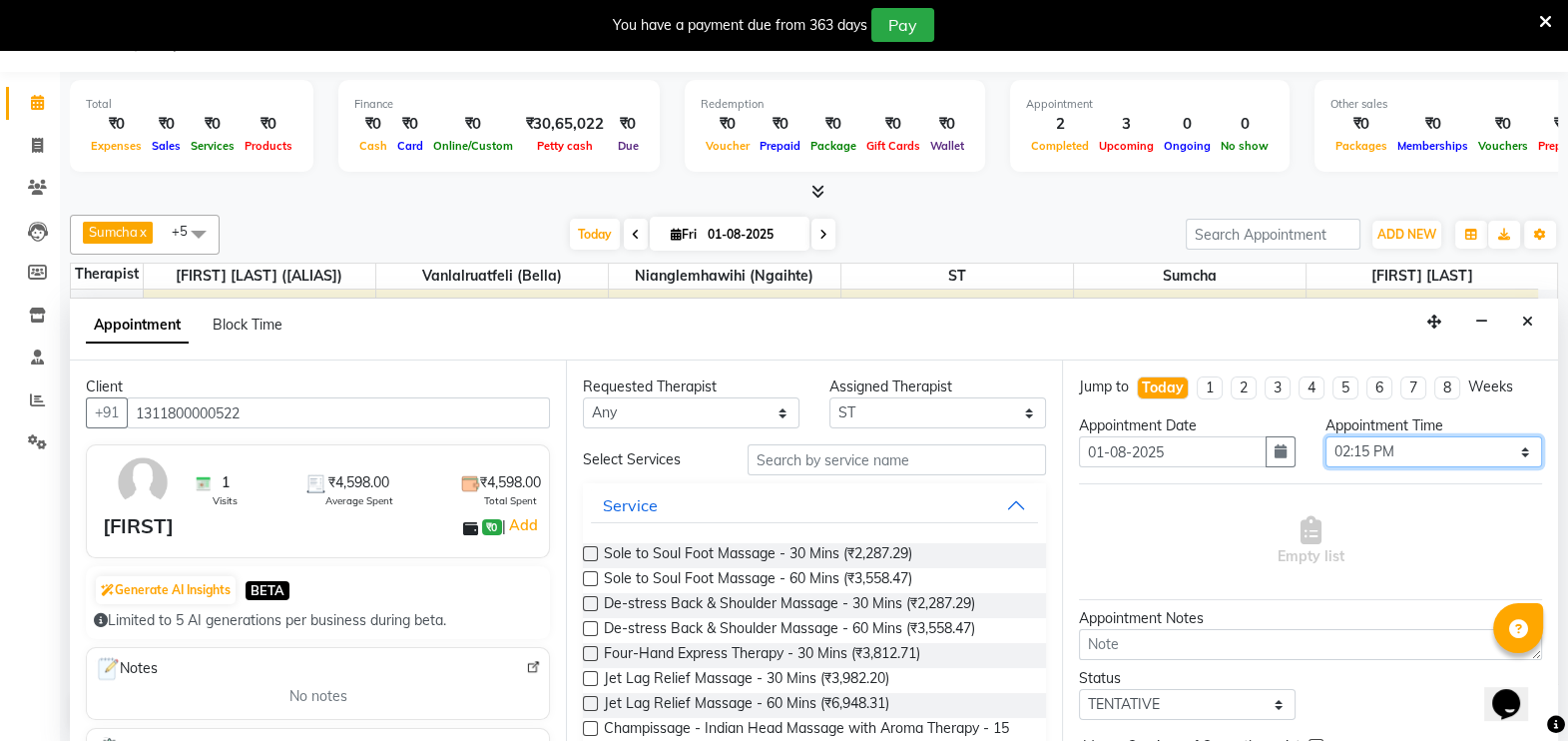 select on "840" 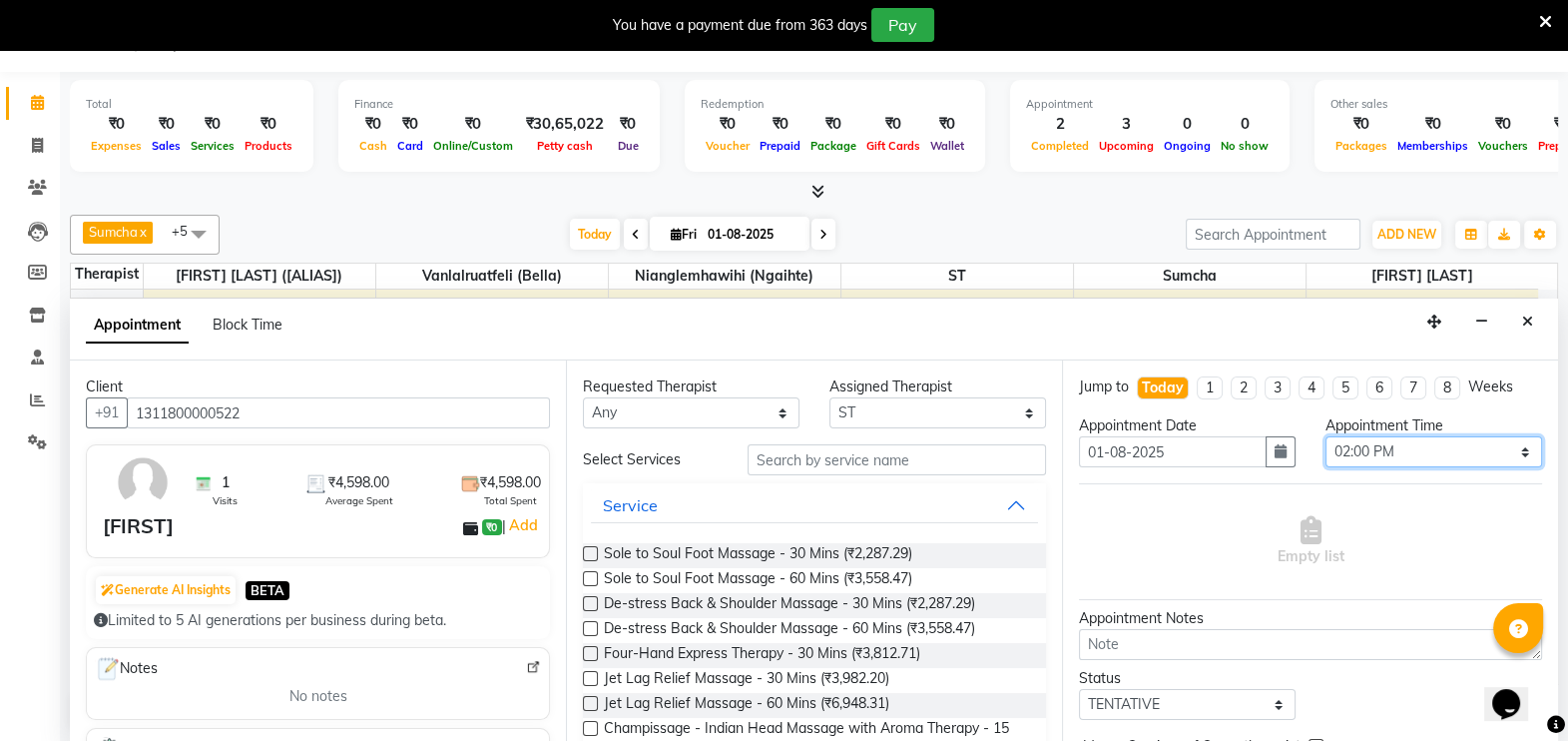 click on "Select 12:00 AM 12:15 AM 12:30 AM 12:45 AM 01:00 AM 01:15 AM 01:30 AM 01:45 AM 02:00 AM 02:15 AM 02:30 AM 02:45 AM 03:00 AM 03:15 AM 03:30 AM 03:45 AM 04:00 AM 04:15 AM 04:30 AM 04:45 AM 05:00 AM 05:15 AM 05:30 AM 05:45 AM 06:00 AM 06:15 AM 06:30 AM 06:45 AM 07:00 AM 07:15 AM 07:30 AM 07:45 AM 08:00 AM 08:15 AM 08:30 AM 08:45 AM 09:00 AM 09:15 AM 09:30 AM 09:45 AM 10:00 AM 10:15 AM 10:30 AM 10:45 AM 11:00 AM 11:15 AM 11:30 AM 11:45 AM 12:00 PM 12:15 PM 12:30 PM 12:45 PM 01:00 PM 01:15 PM 01:30 PM 01:45 PM 02:00 PM 02:15 PM 02:30 PM 02:45 PM 03:00 PM 03:15 PM 03:30 PM 03:45 PM 04:00 PM 04:15 PM 04:30 PM 04:45 PM 05:00 PM 05:15 PM 05:30 PM 05:45 PM 06:00 PM 06:15 PM 06:30 PM 06:45 PM 07:00 PM 07:15 PM 07:30 PM 07:45 PM 08:00 PM 08:15 PM 08:30 PM 08:45 PM 09:00 PM 09:15 PM 09:30 PM 09:45 PM 10:00 PM 10:15 PM 10:30 PM 10:45 PM 11:00 PM 11:15 PM 11:30 PM 11:45 PM" at bounding box center (1433, 451) 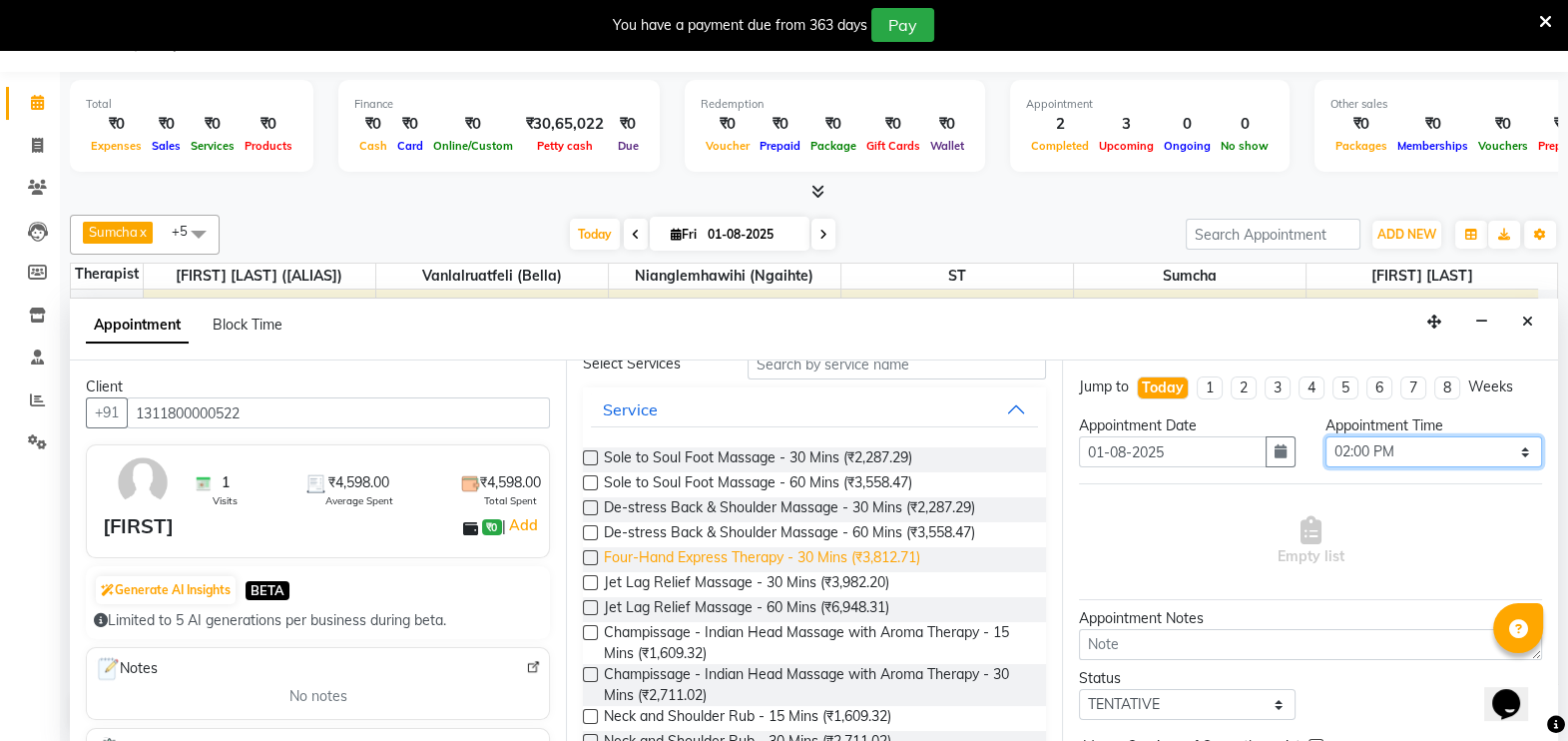 scroll, scrollTop: 161, scrollLeft: 0, axis: vertical 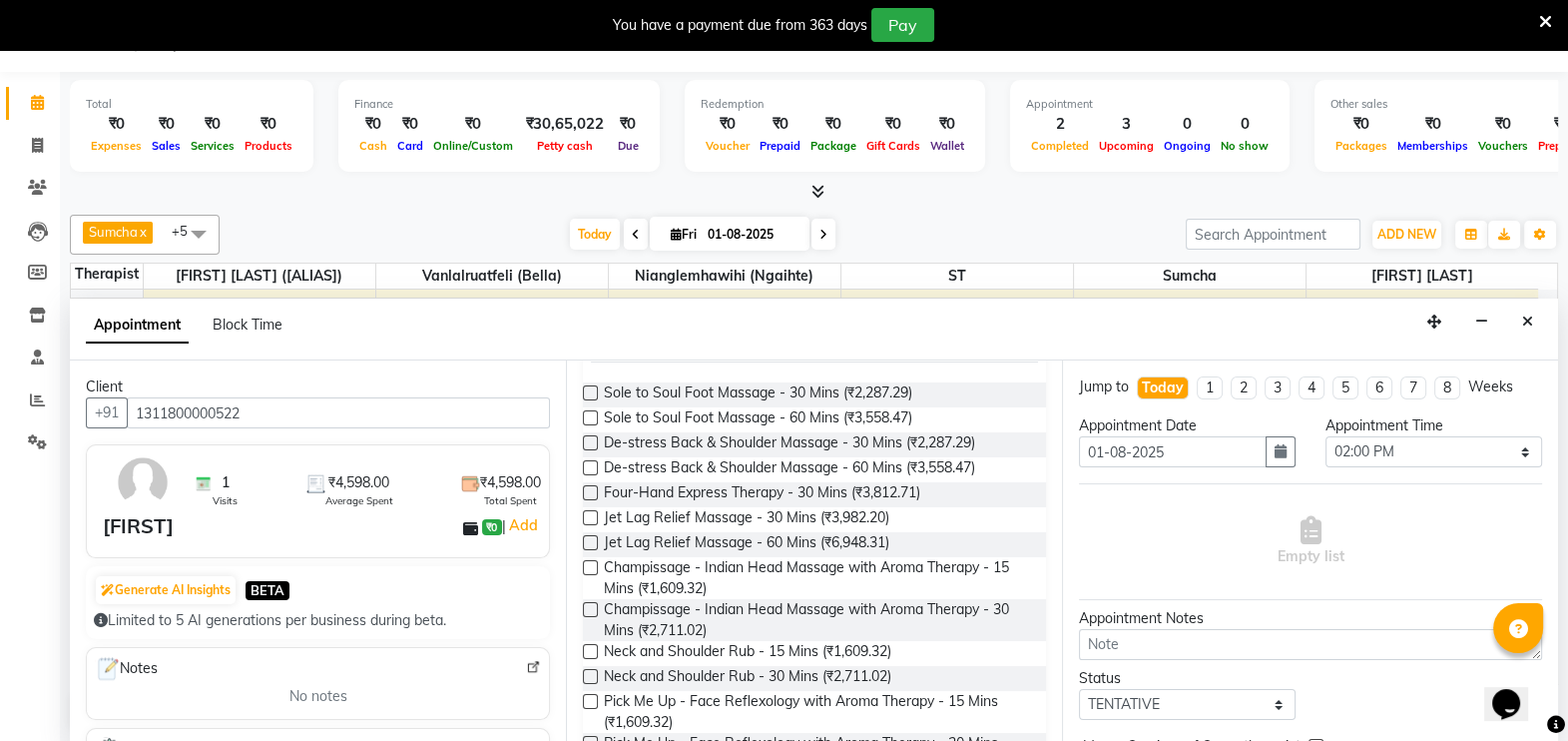 click at bounding box center (590, 651) 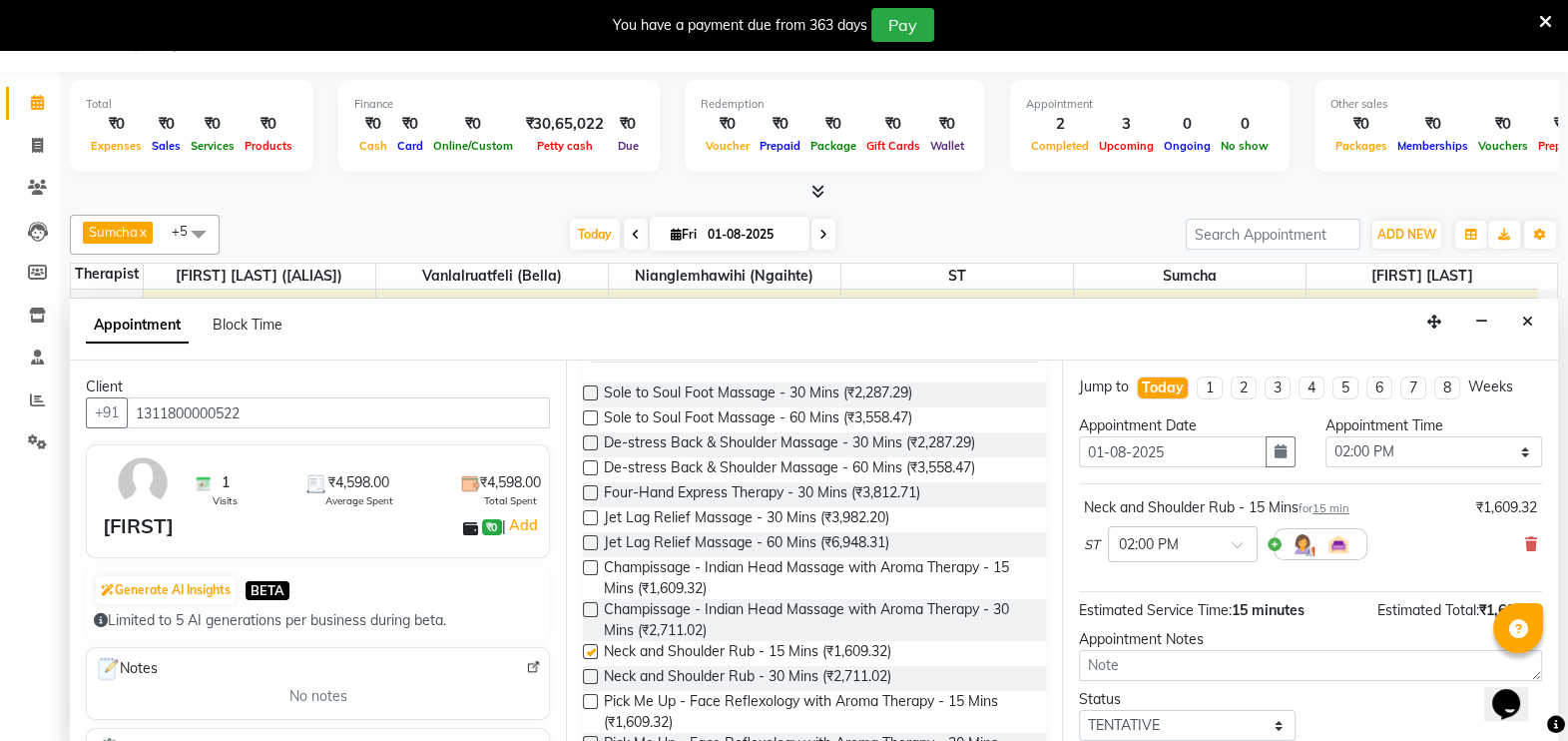 checkbox on "false" 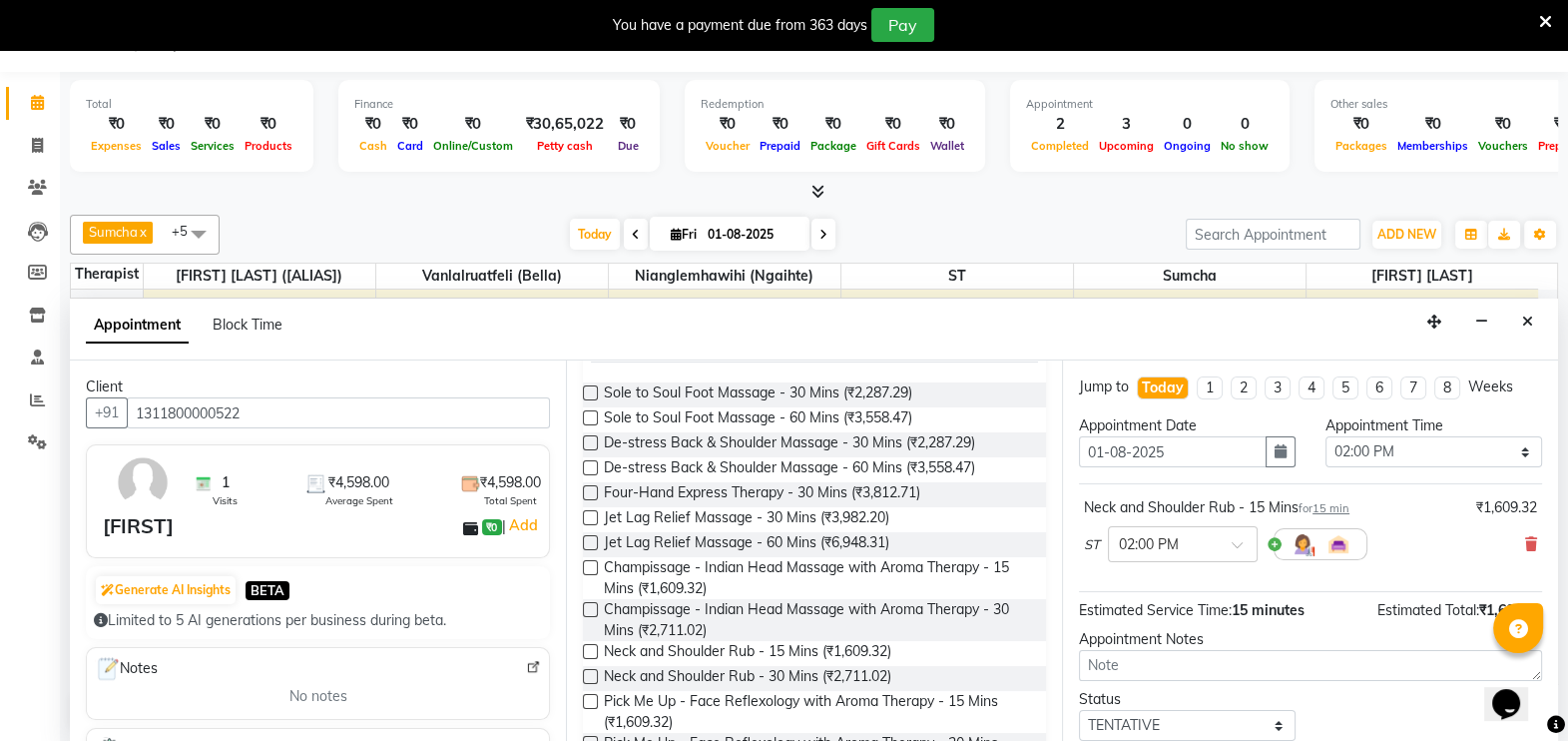 scroll, scrollTop: 121, scrollLeft: 0, axis: vertical 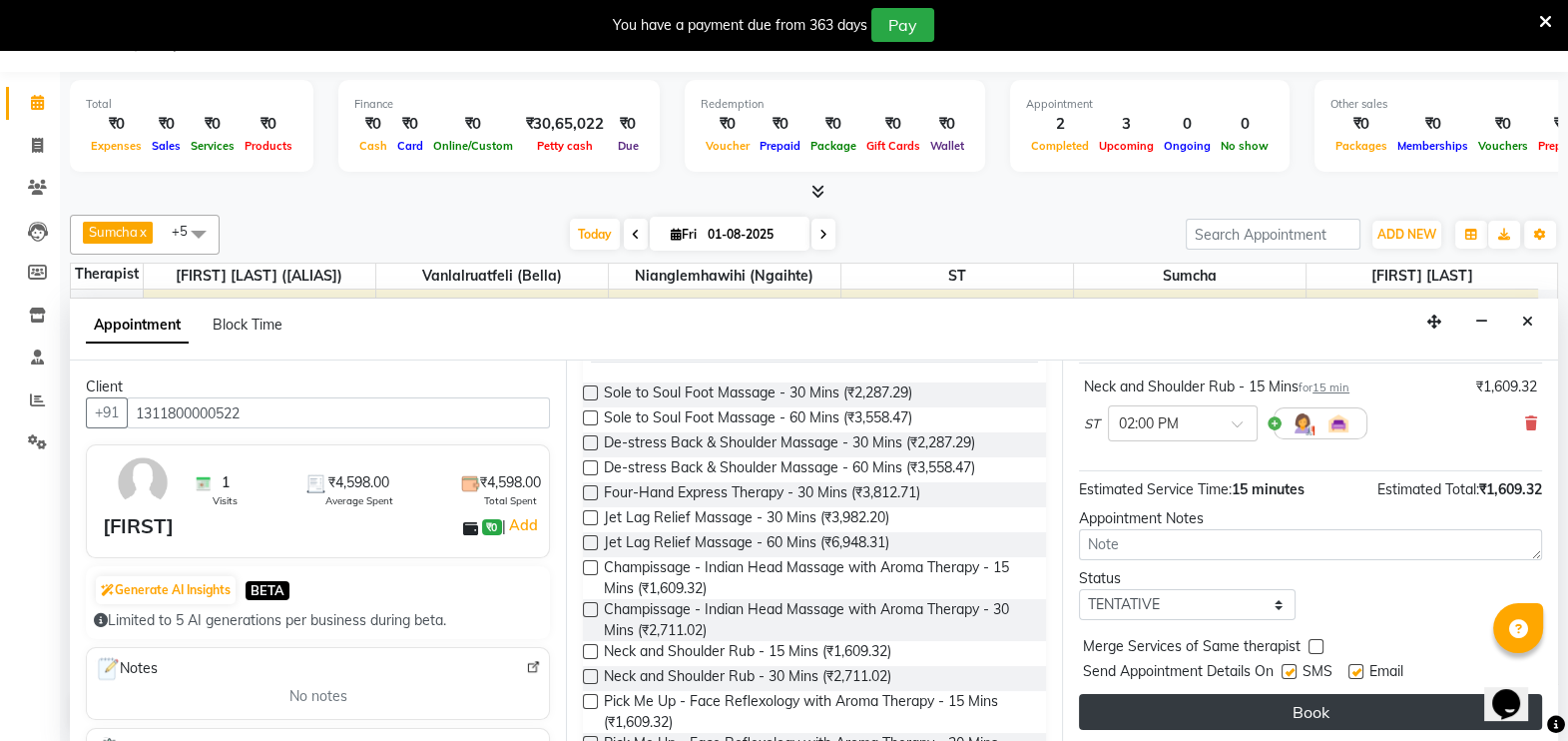 click on "Book" at bounding box center (1310, 712) 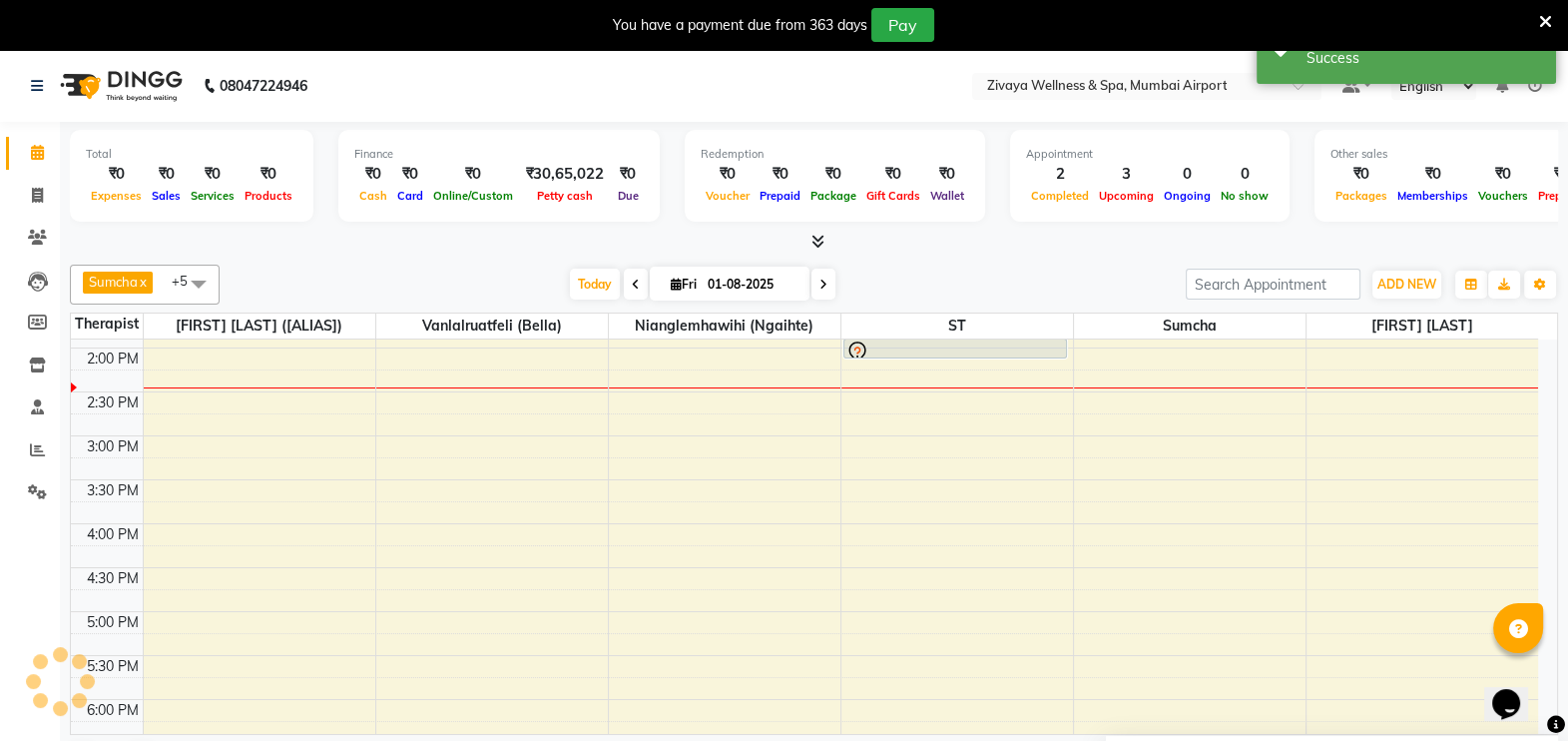 scroll, scrollTop: 0, scrollLeft: 0, axis: both 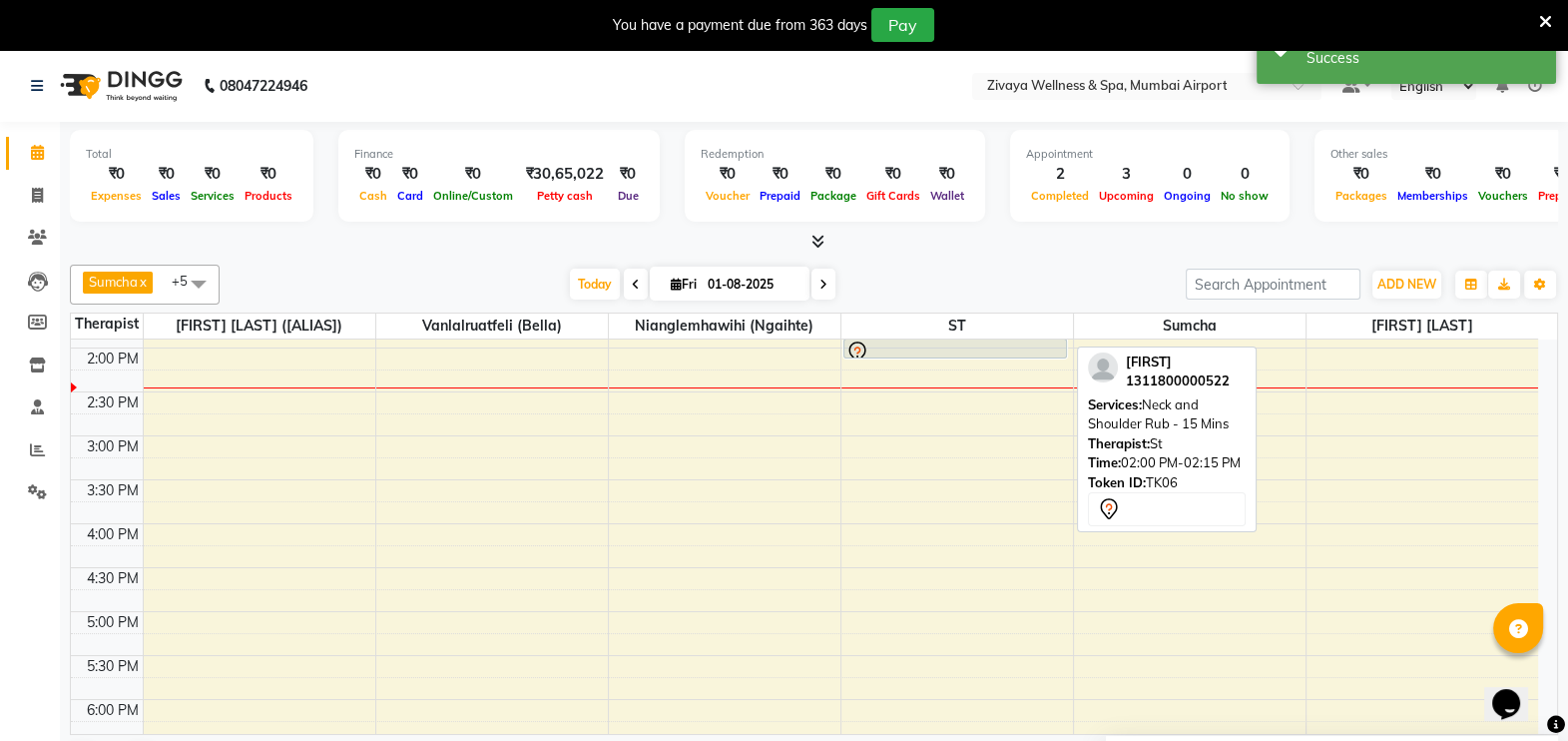 click at bounding box center (955, 353) 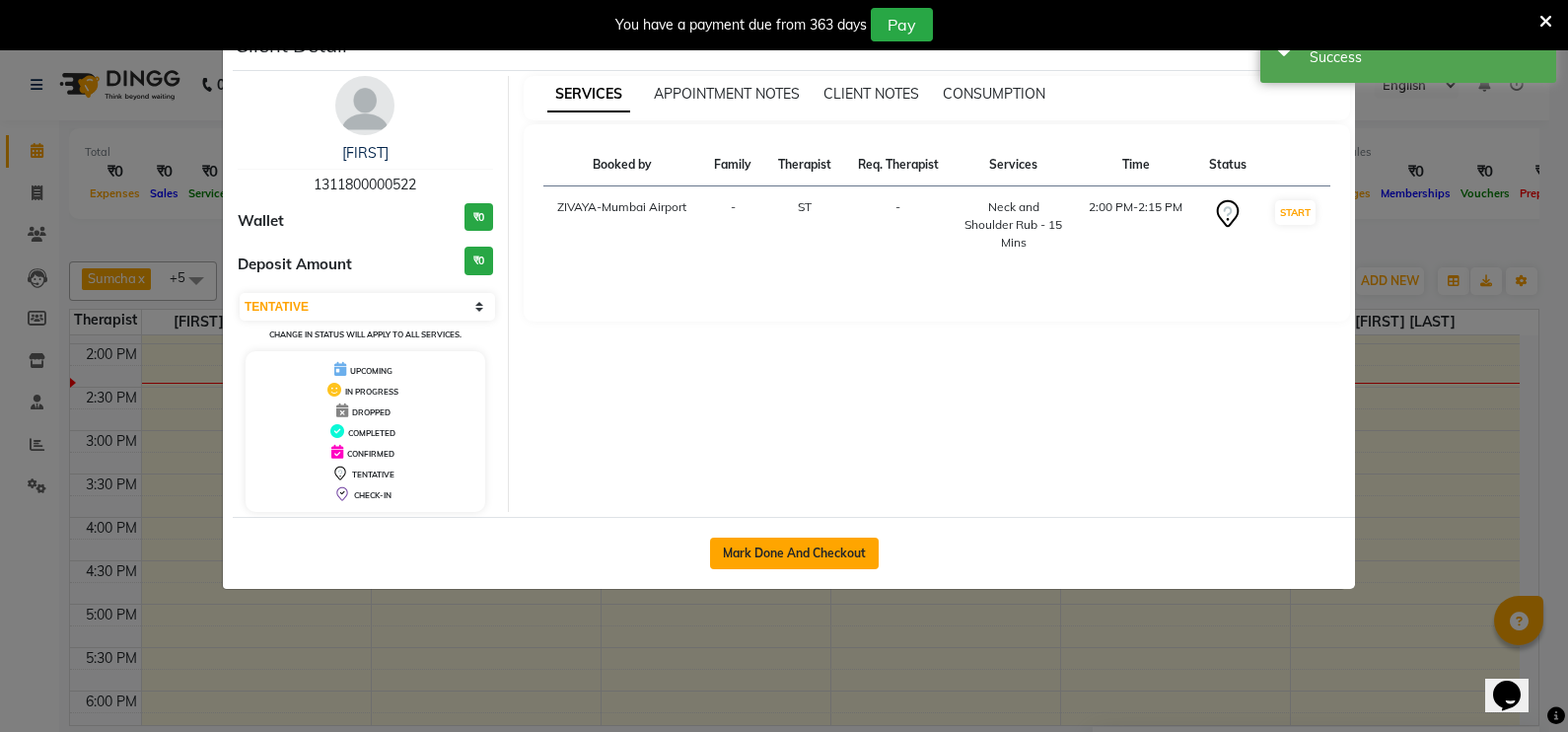 click on "Mark Done And Checkout" 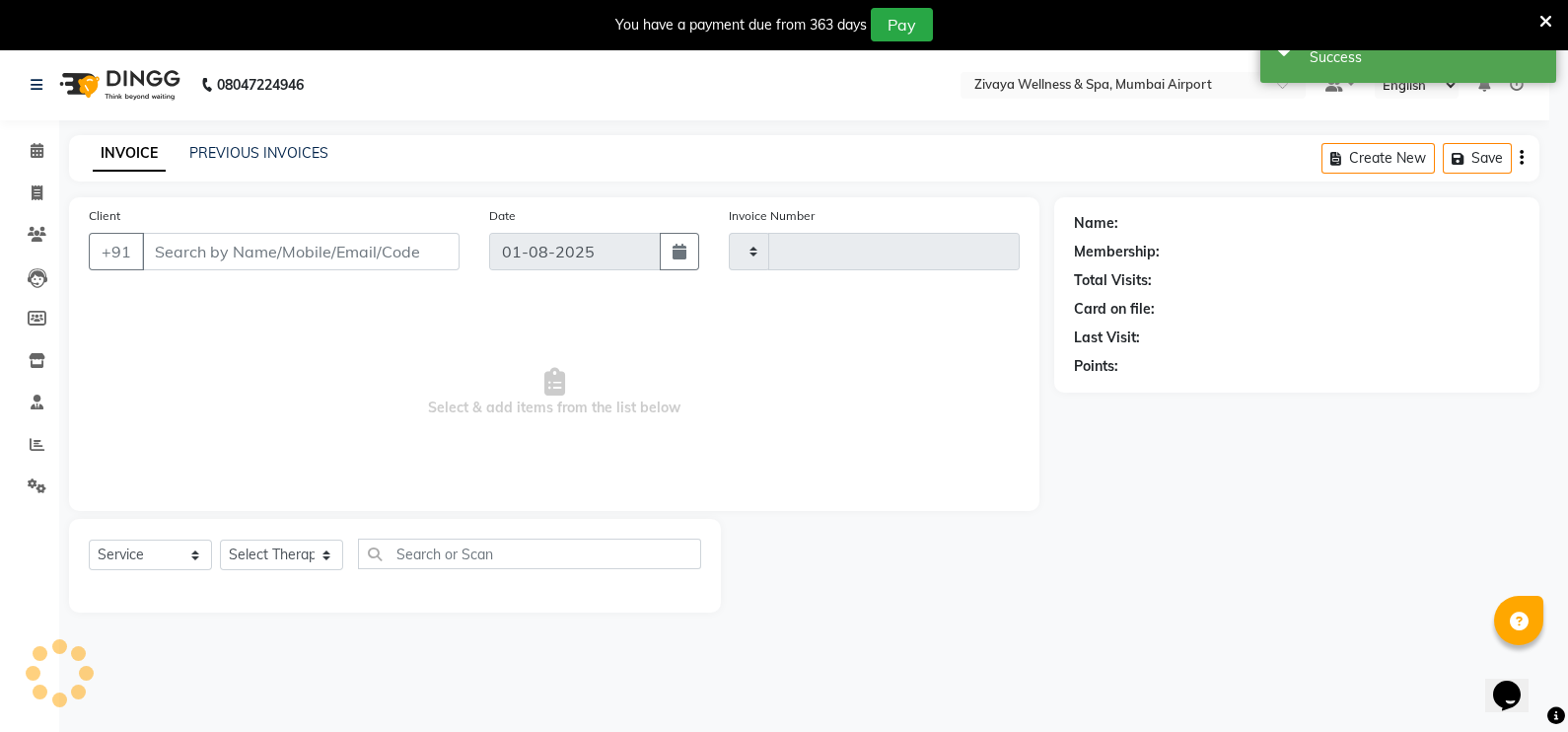 select on "3" 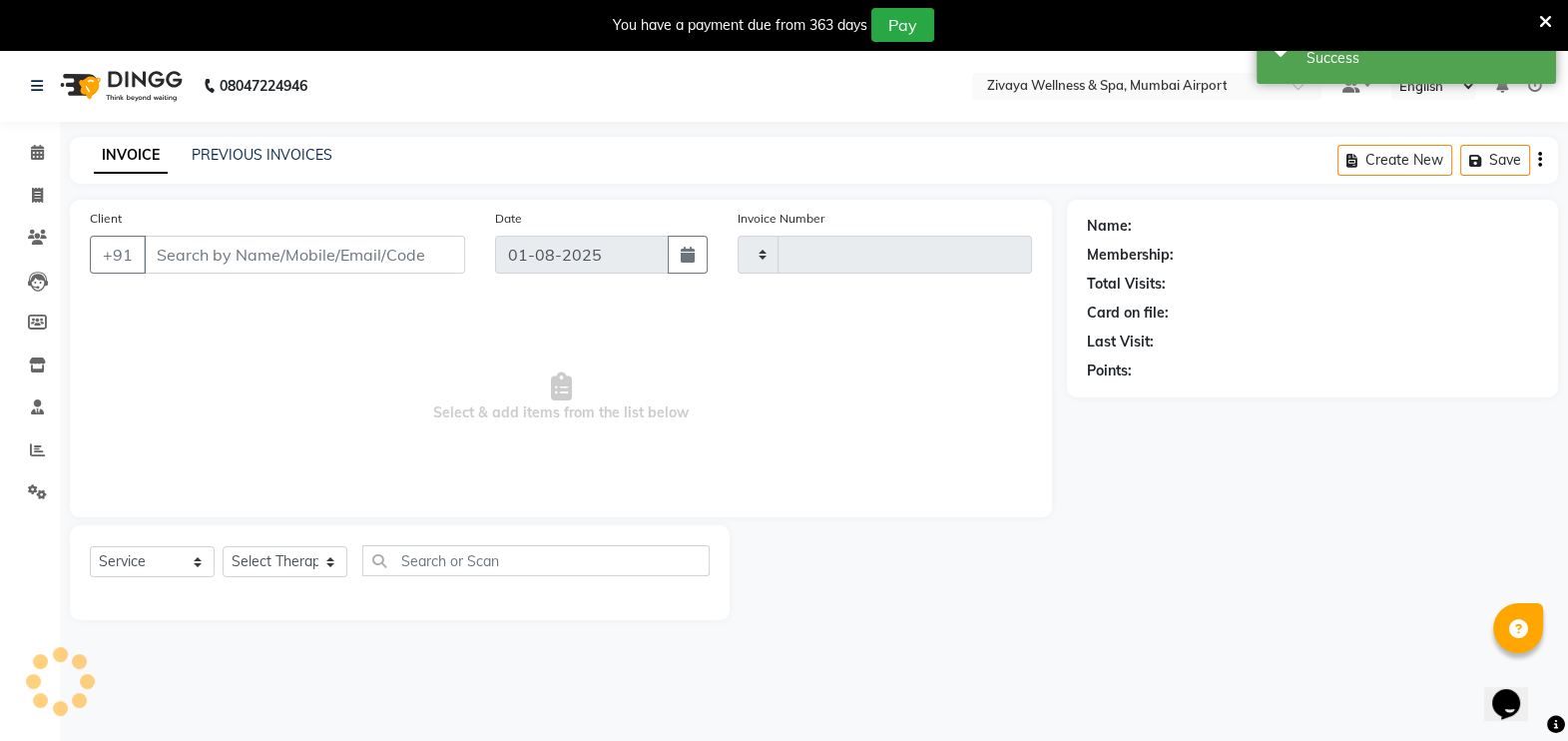type on "1311800000522" 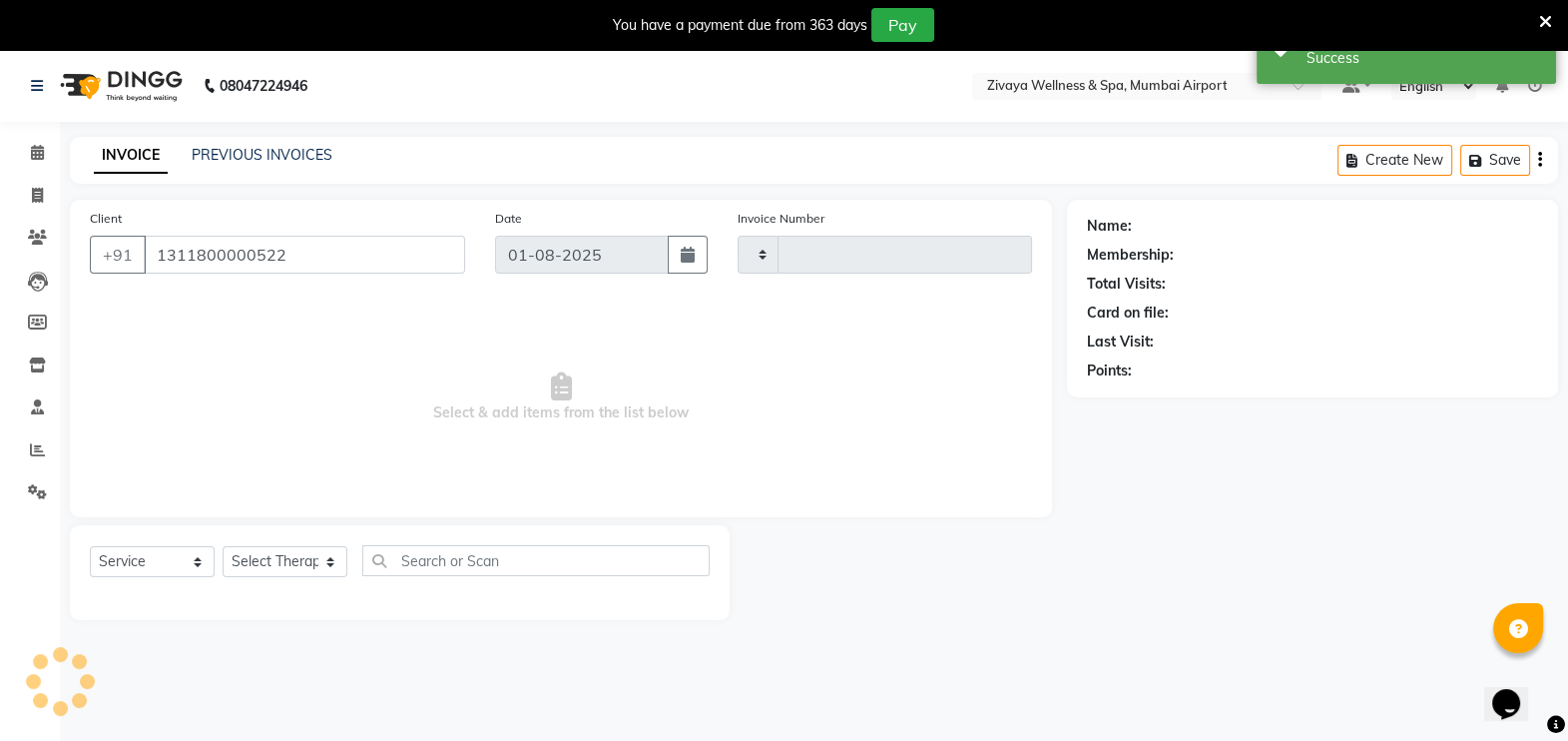 select on "62791" 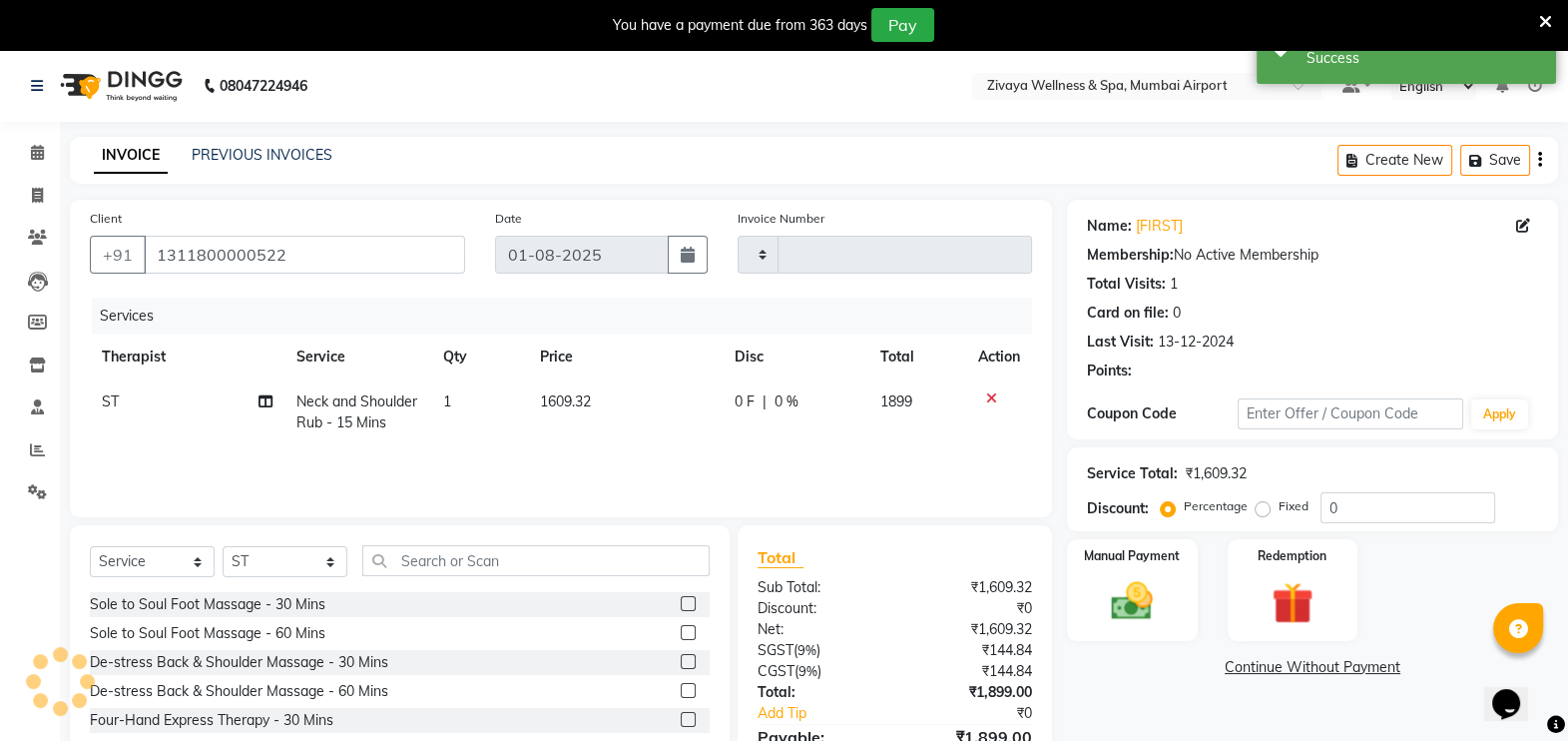 type on "1490" 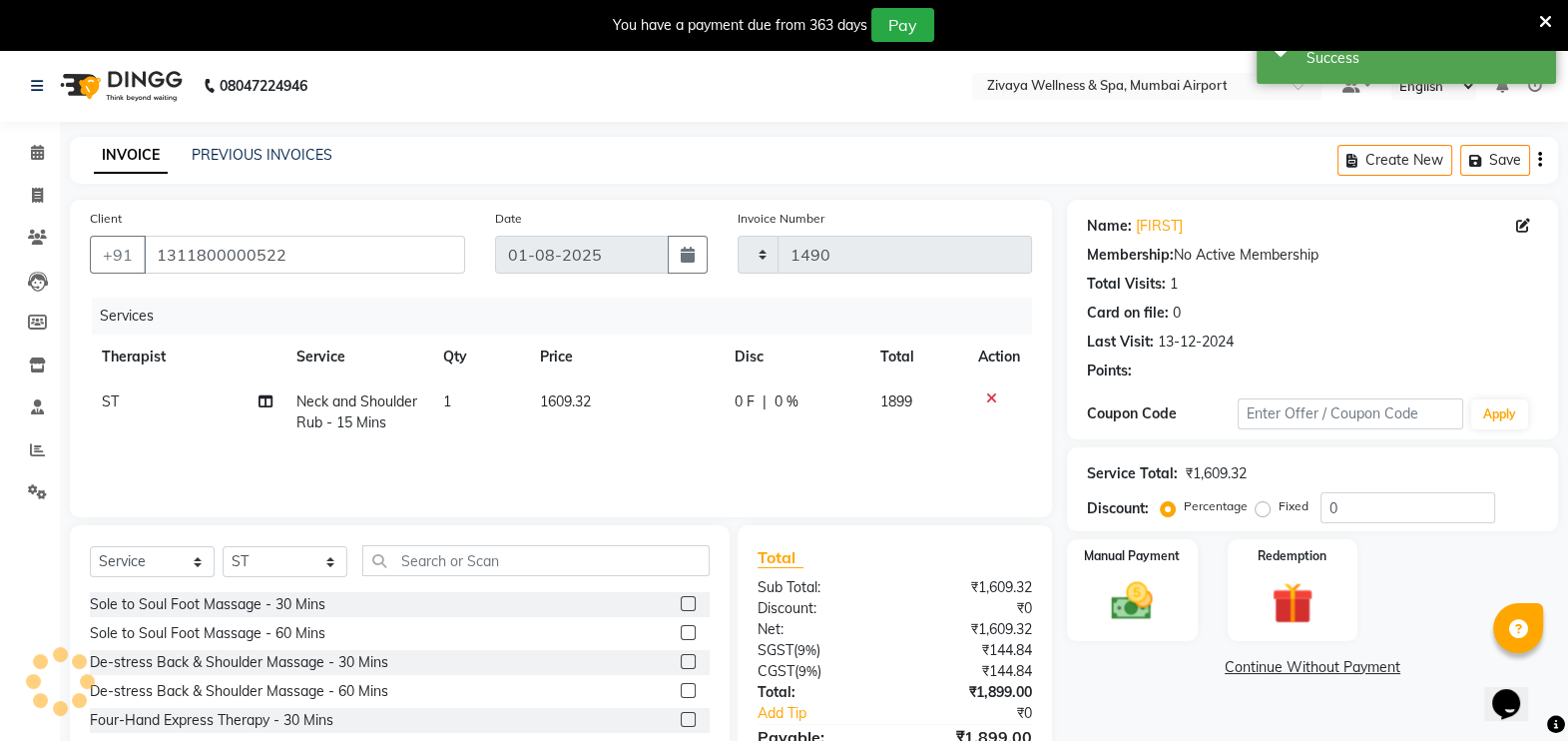 select on "7072" 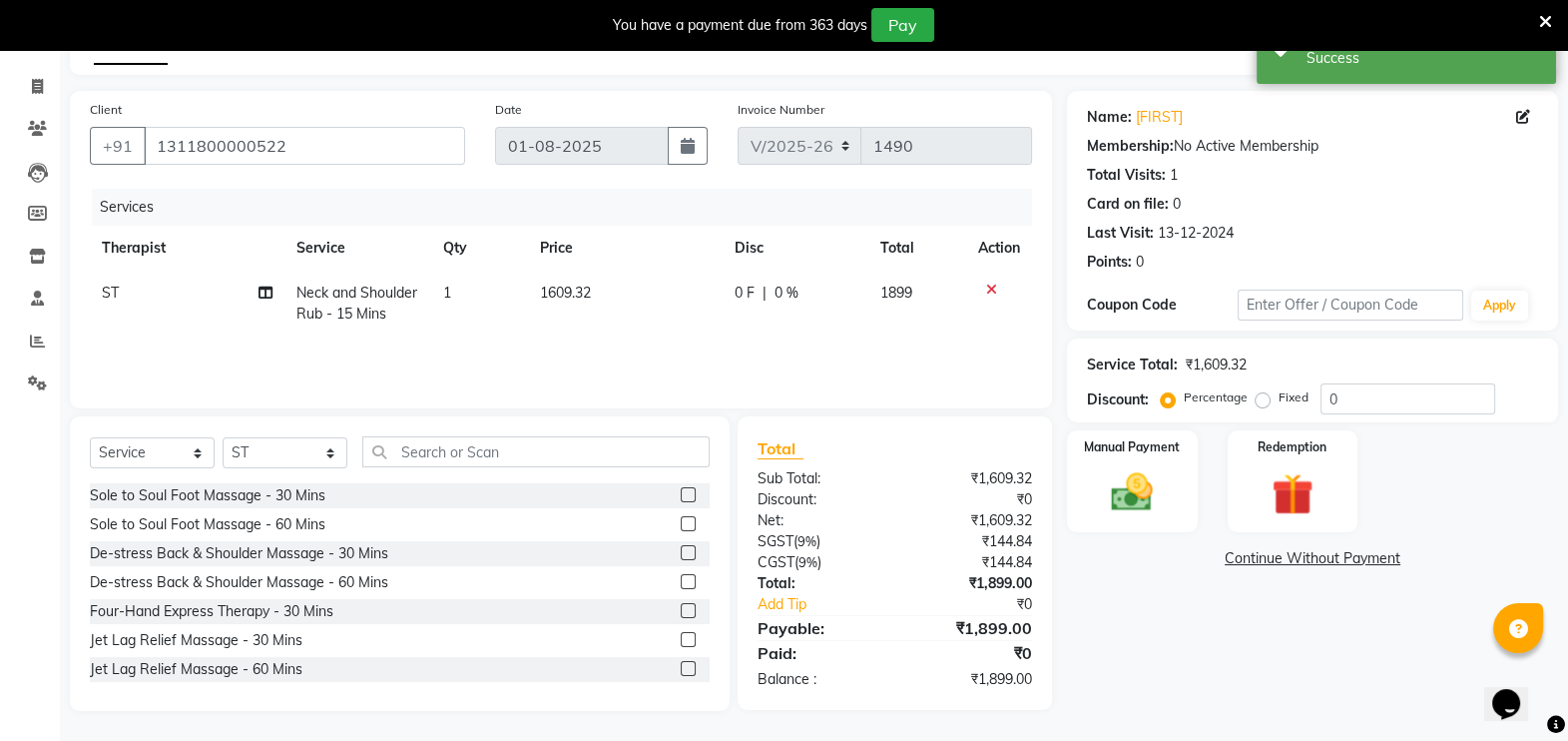 scroll, scrollTop: 0, scrollLeft: 0, axis: both 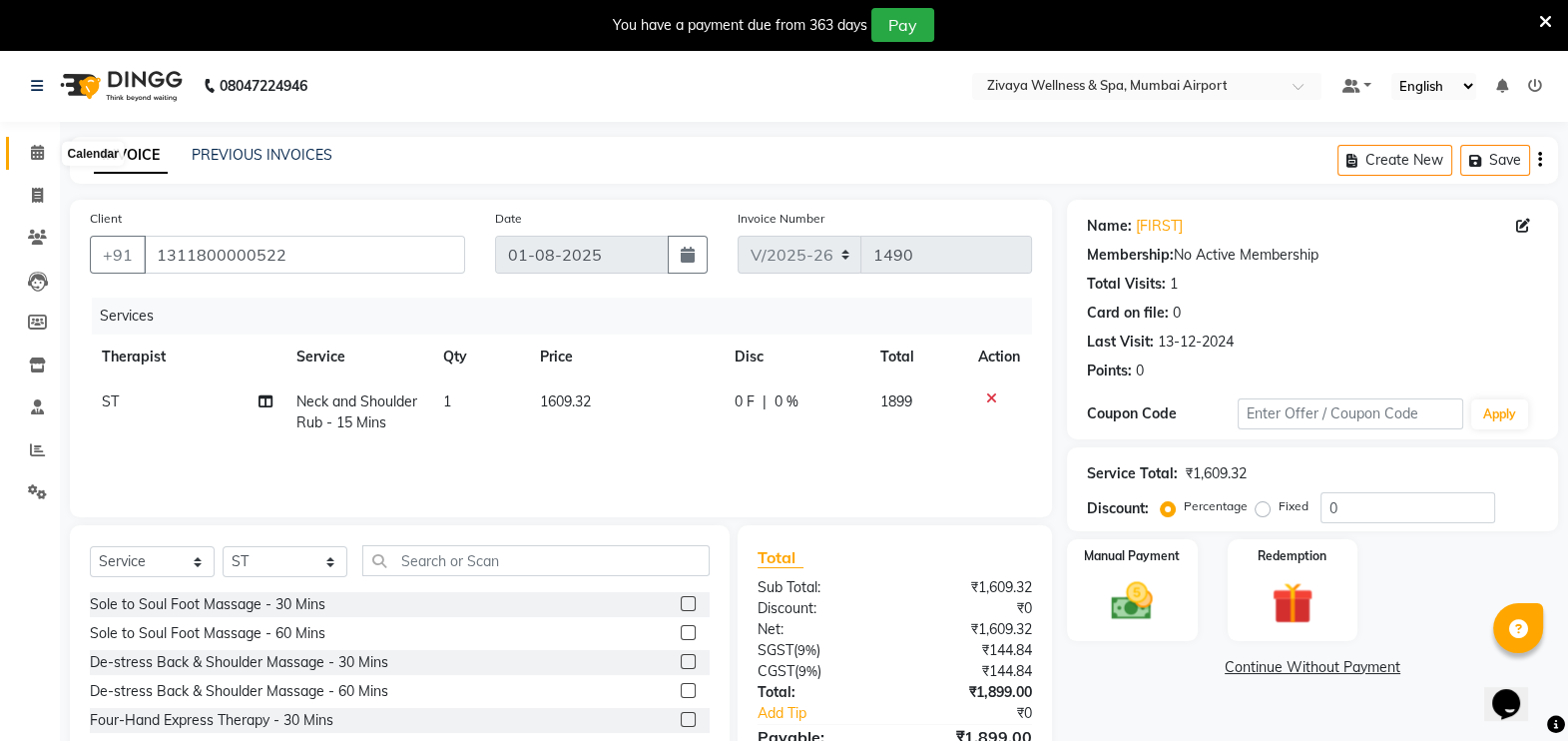 click 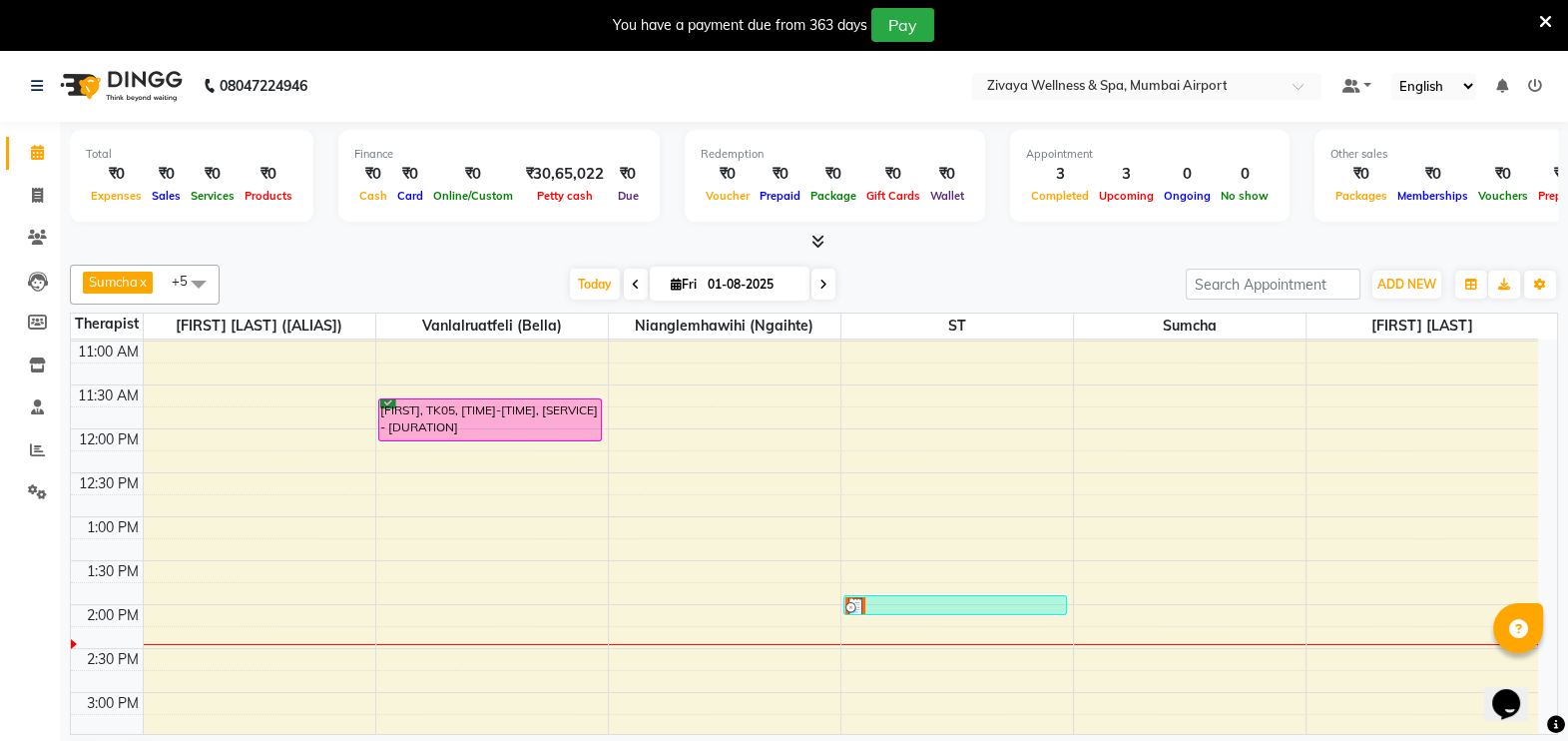 scroll, scrollTop: 966, scrollLeft: 0, axis: vertical 